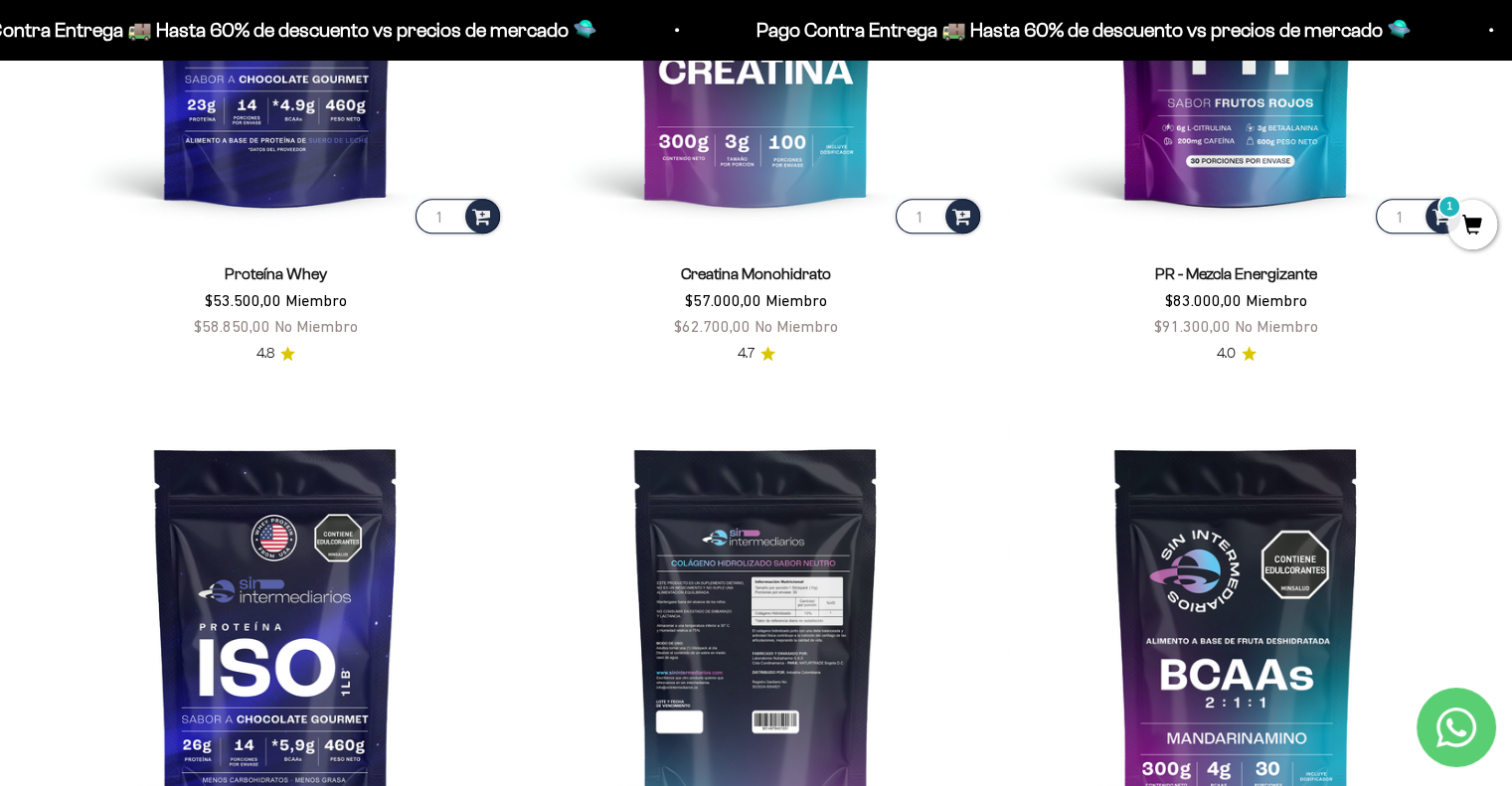 scroll, scrollTop: 789, scrollLeft: 0, axis: vertical 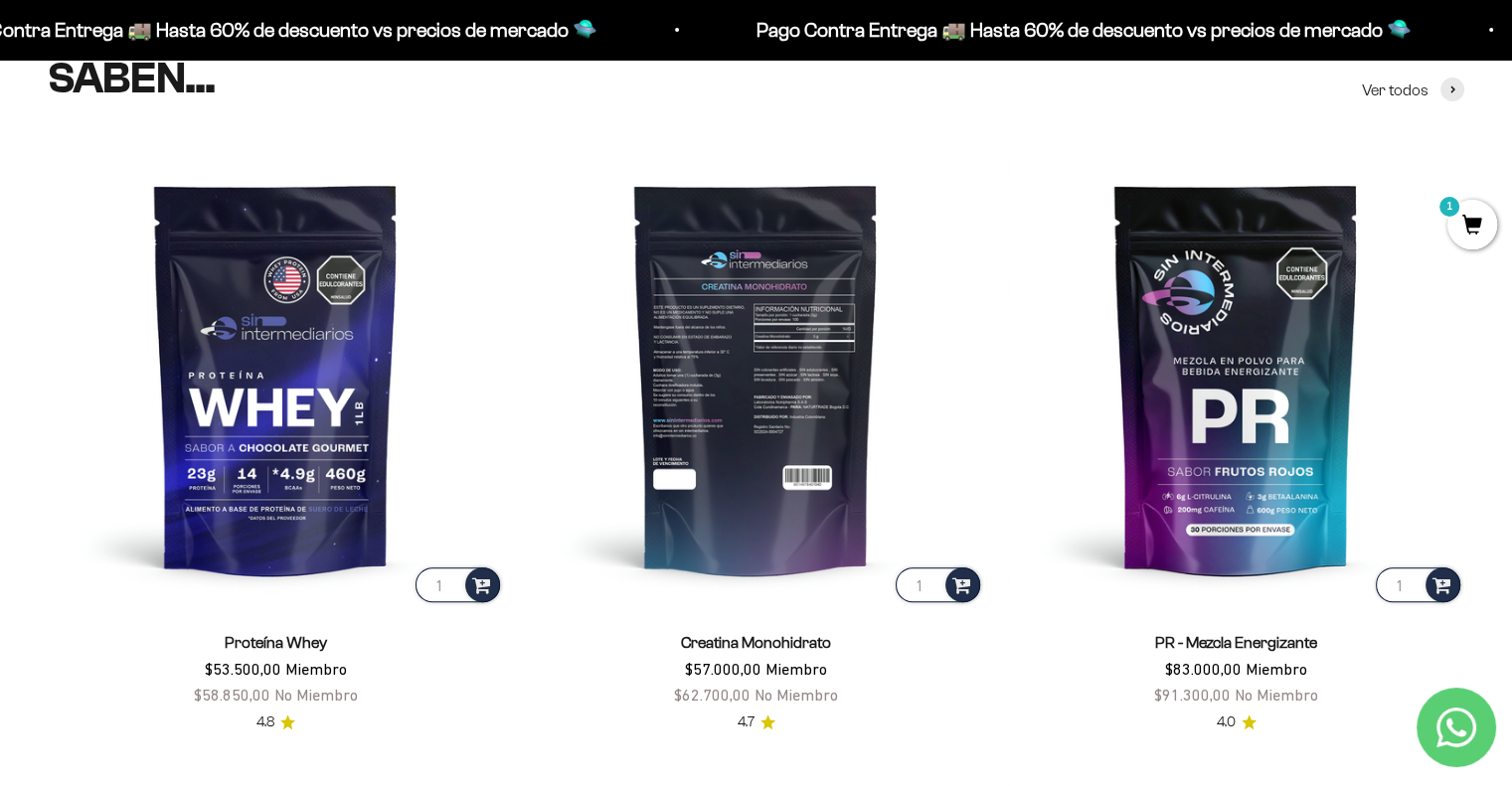 click at bounding box center (756, 378) 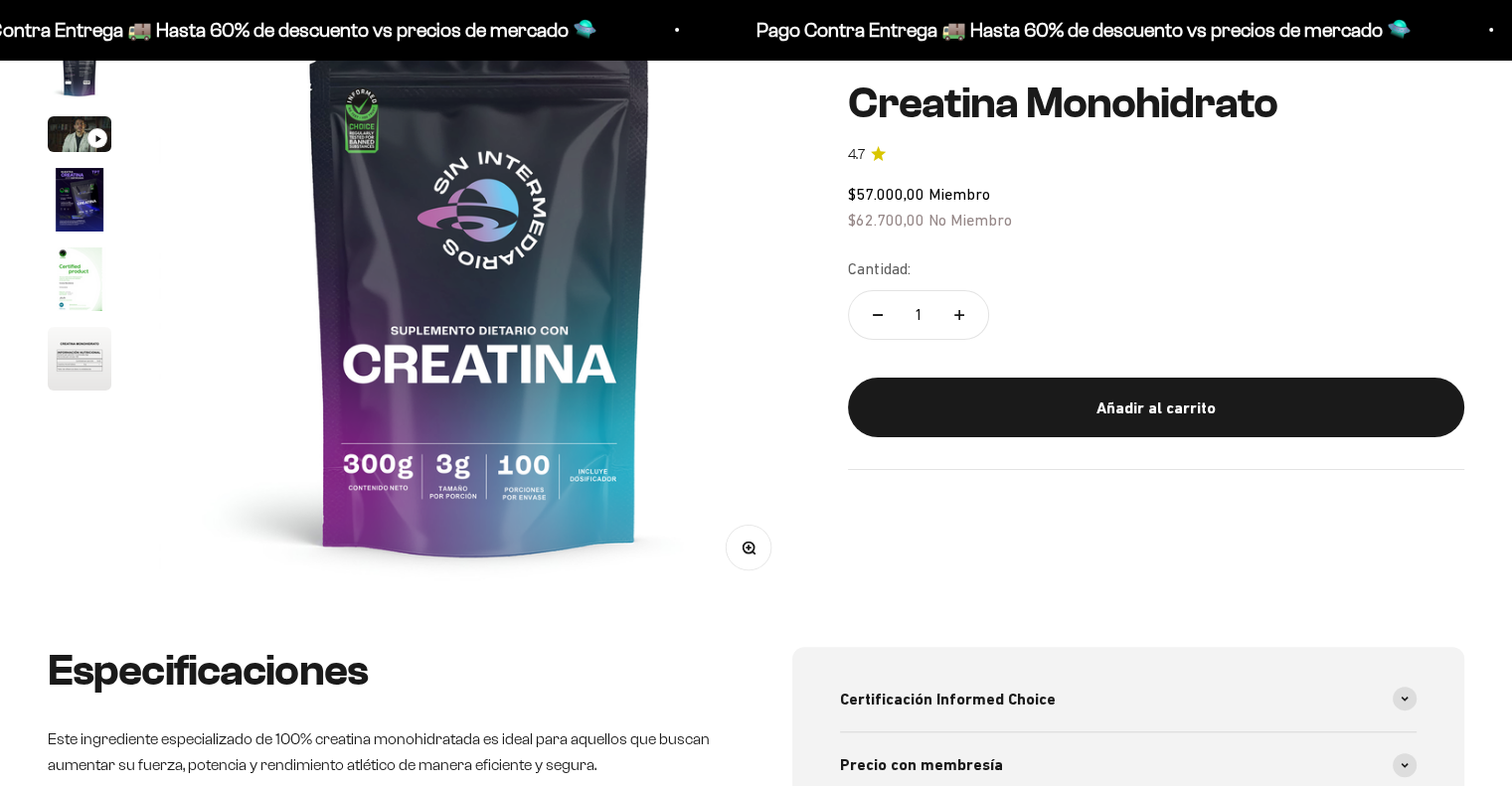 scroll, scrollTop: 298, scrollLeft: 0, axis: vertical 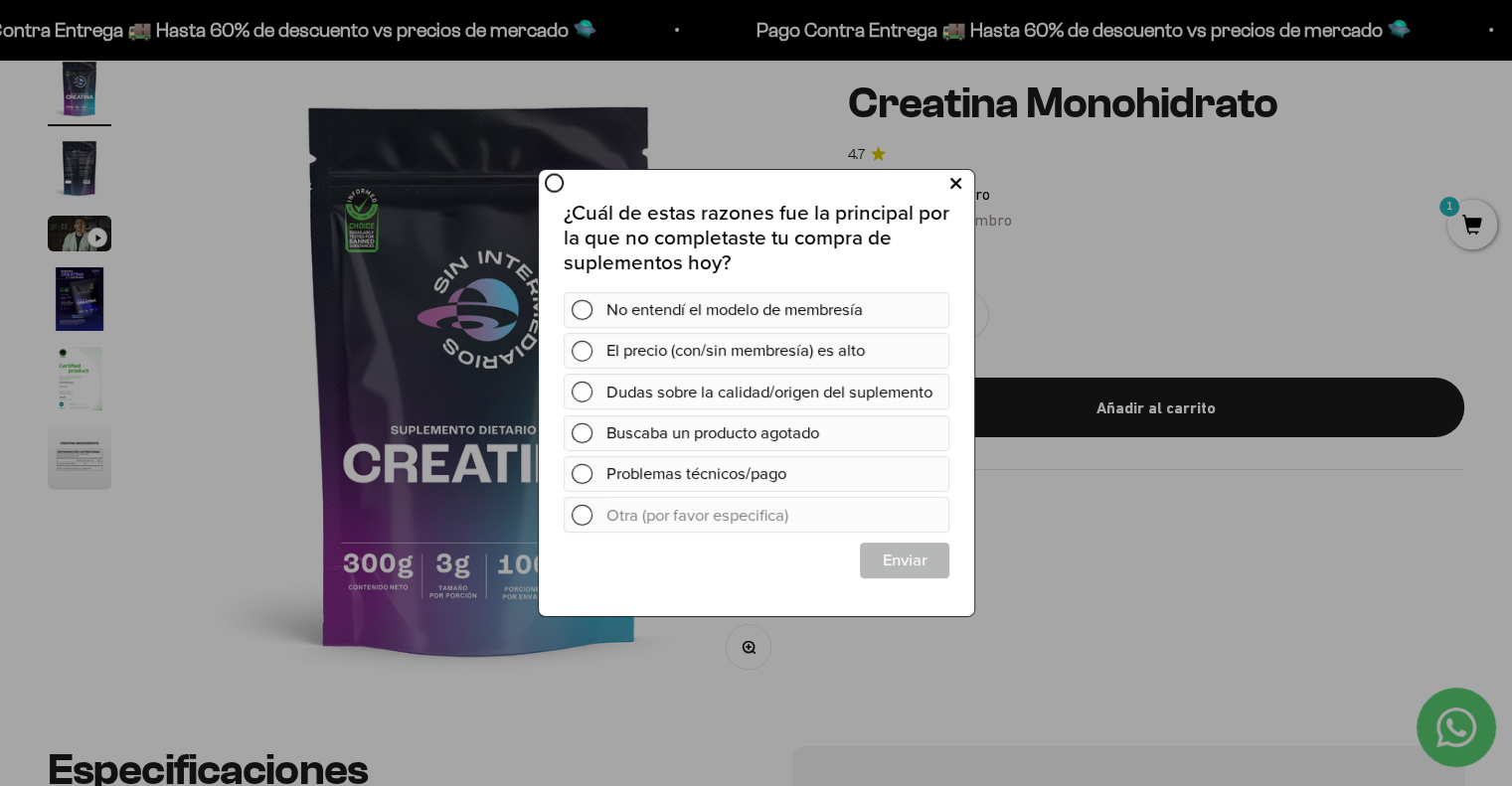 click at bounding box center [954, 183] 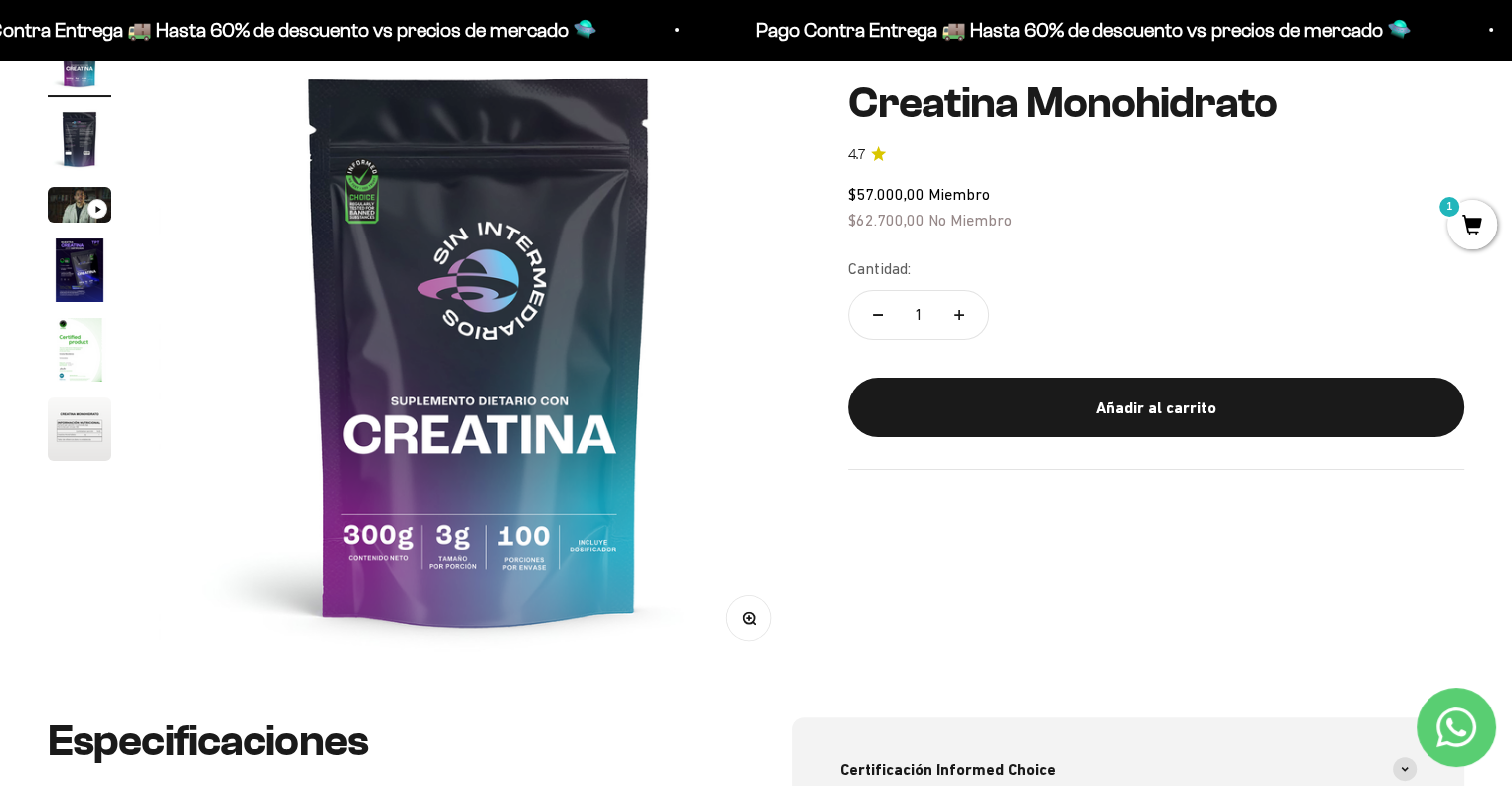 scroll, scrollTop: 0, scrollLeft: 0, axis: both 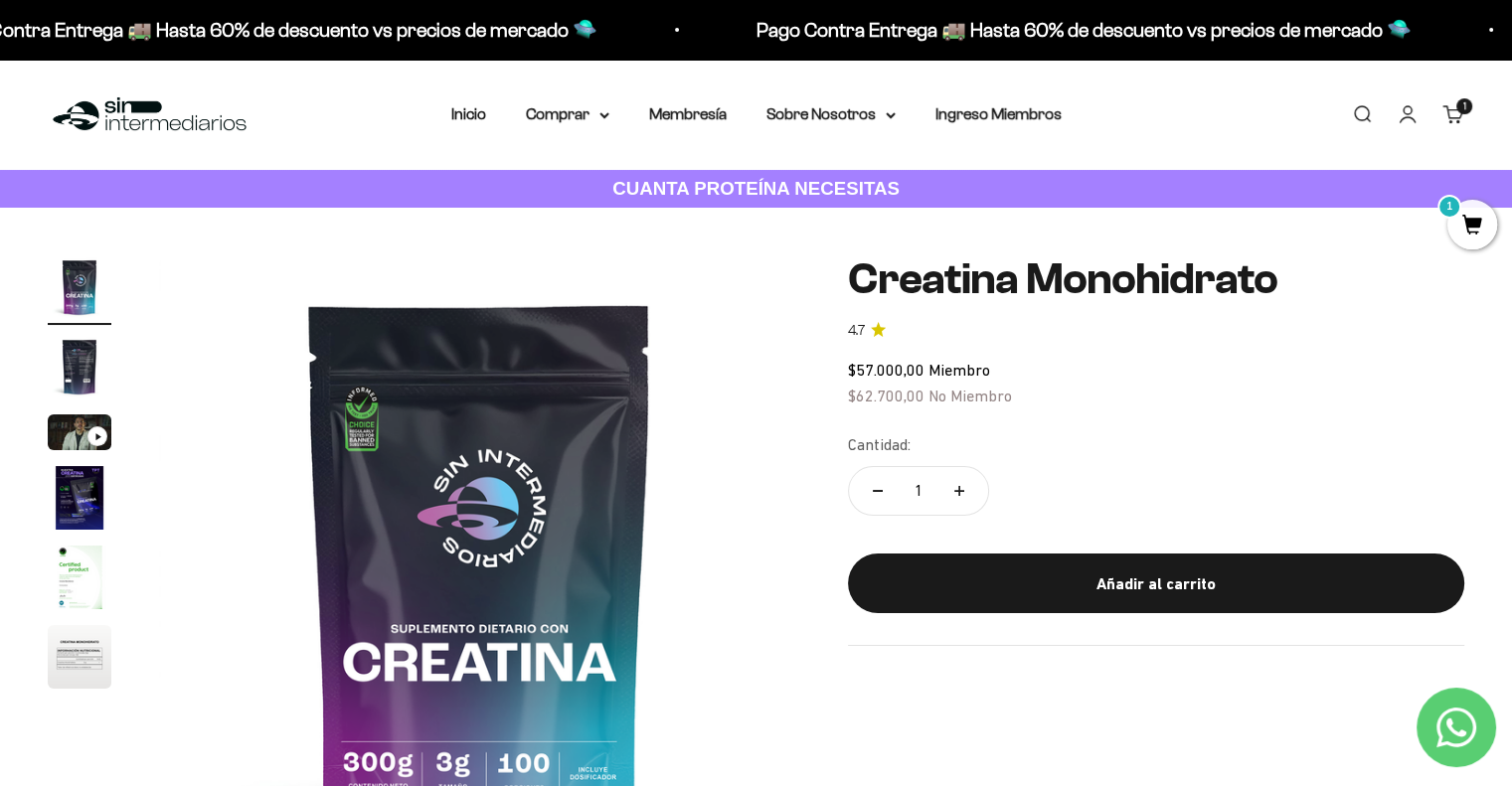 click at bounding box center [80, 367] 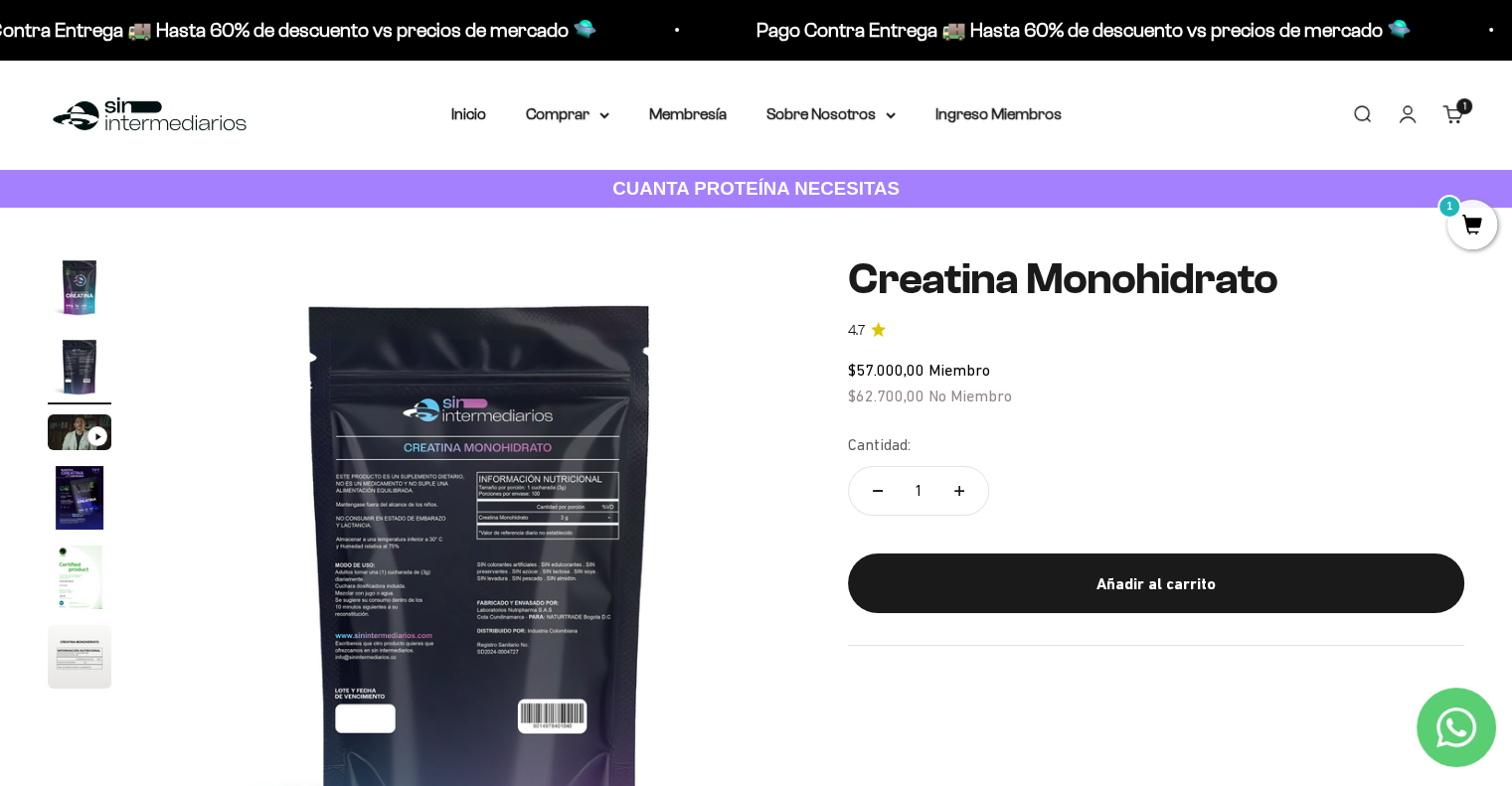 click at bounding box center [80, 432] 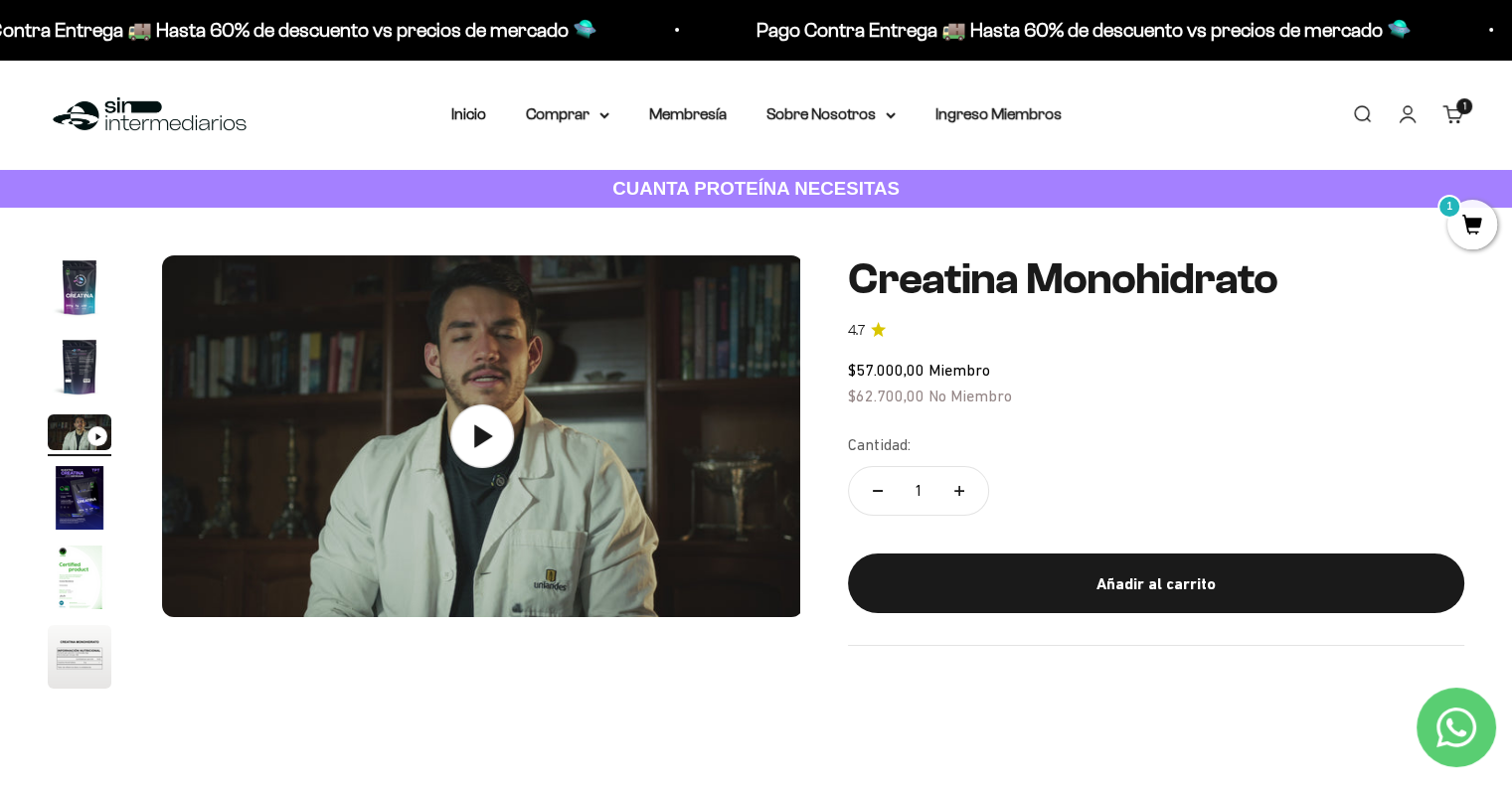 scroll, scrollTop: 0, scrollLeft: 1330, axis: horizontal 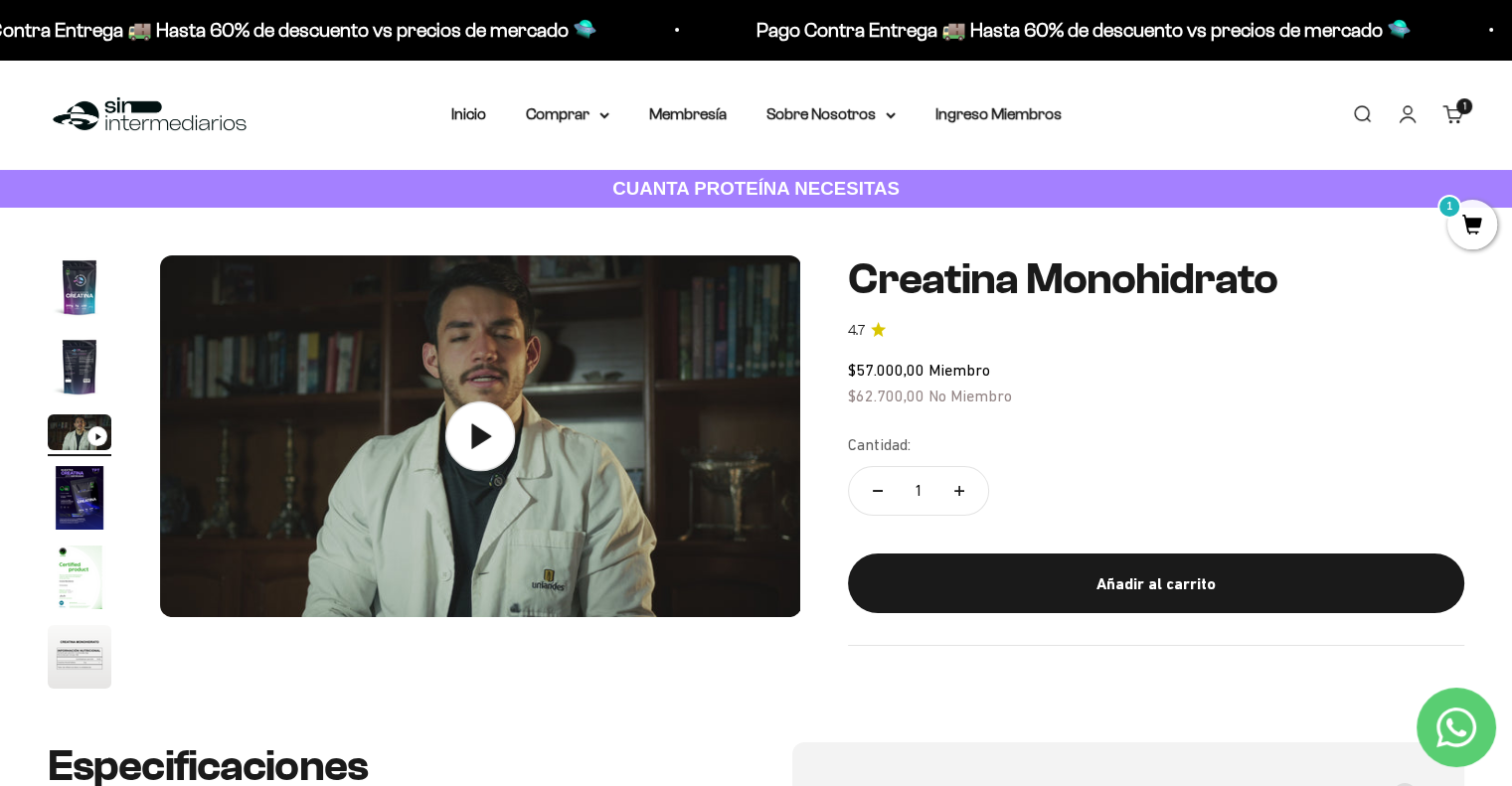 click 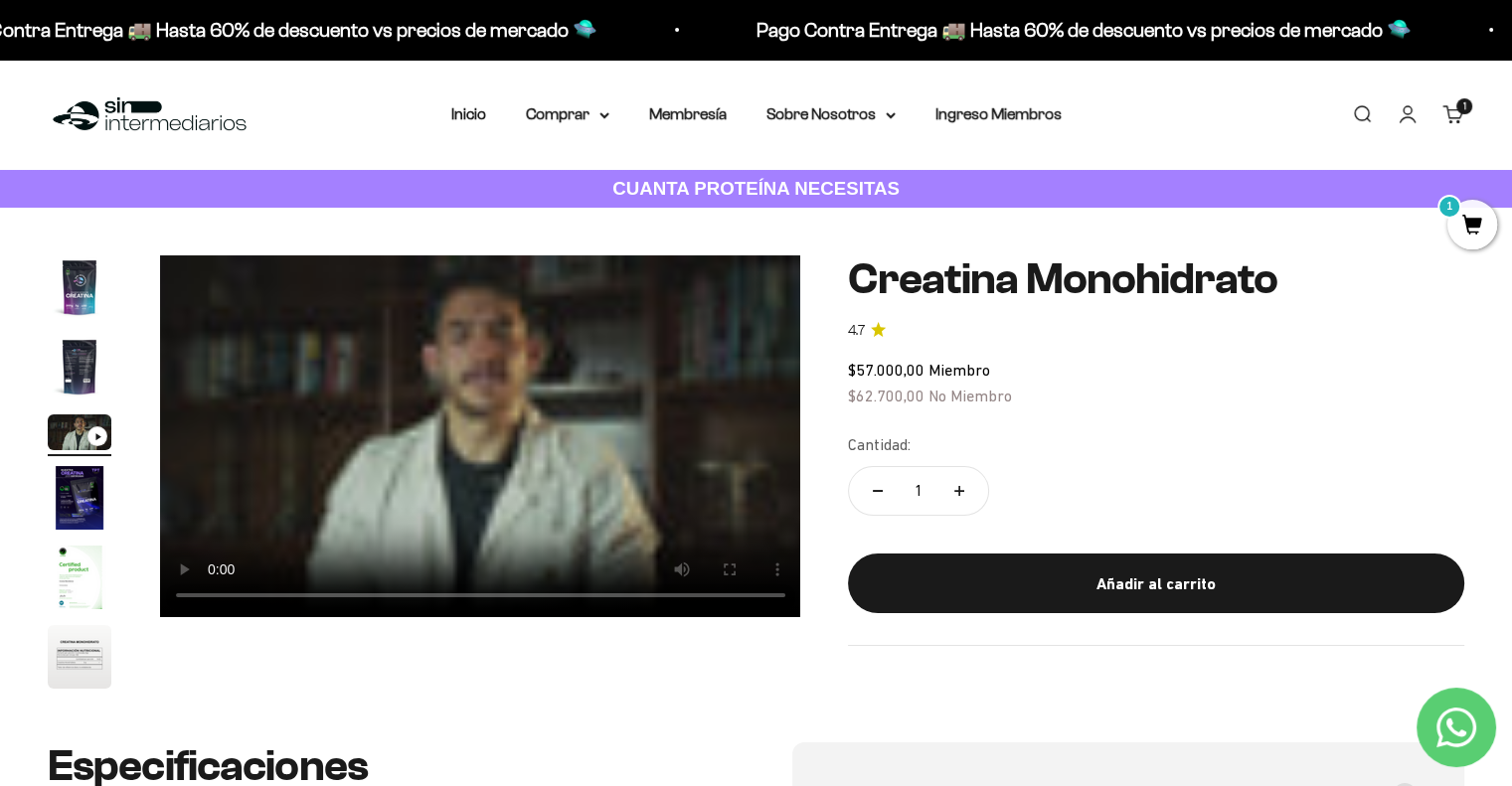 click at bounding box center (80, 498) 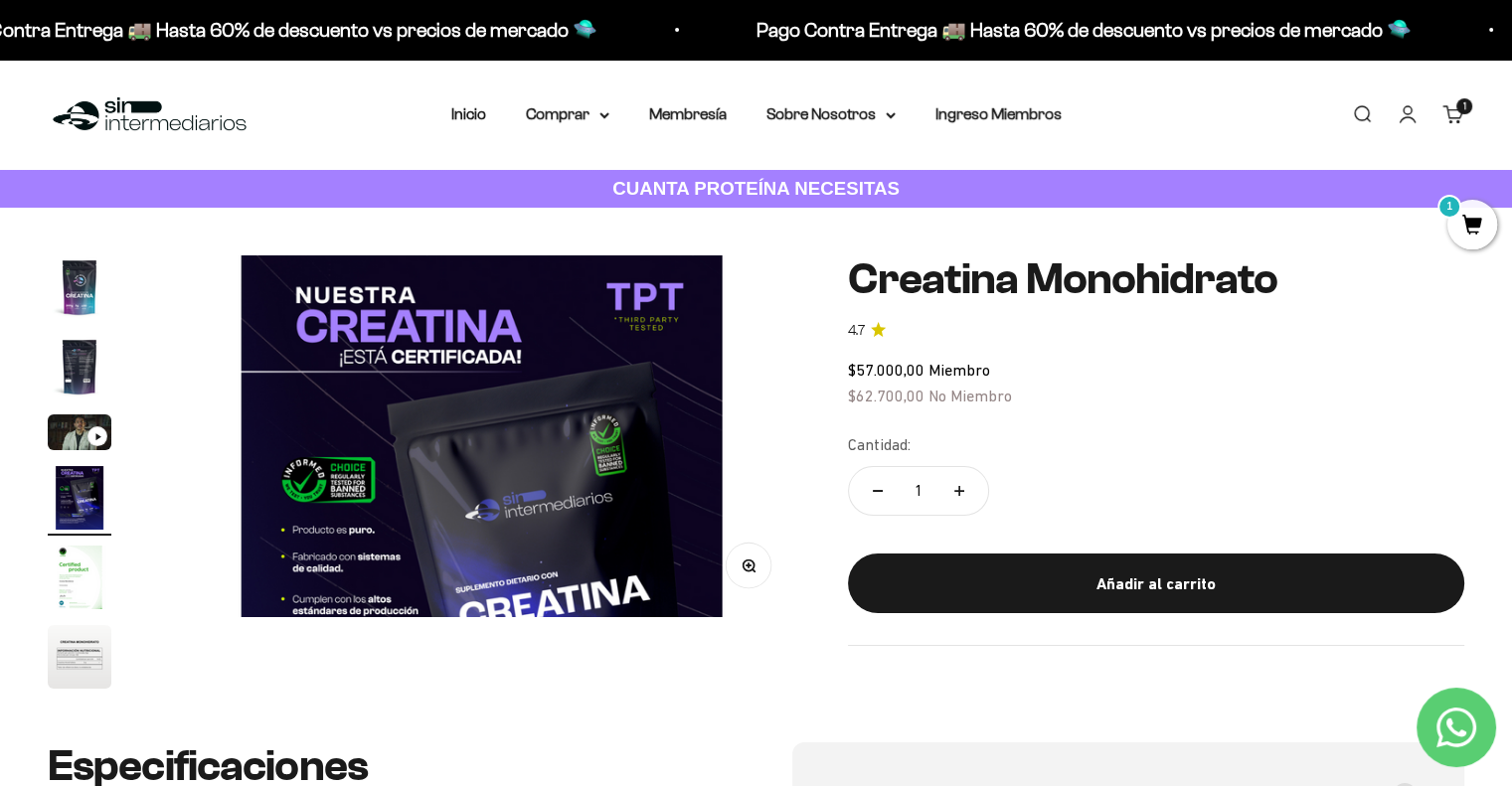 scroll, scrollTop: 0, scrollLeft: 1996, axis: horizontal 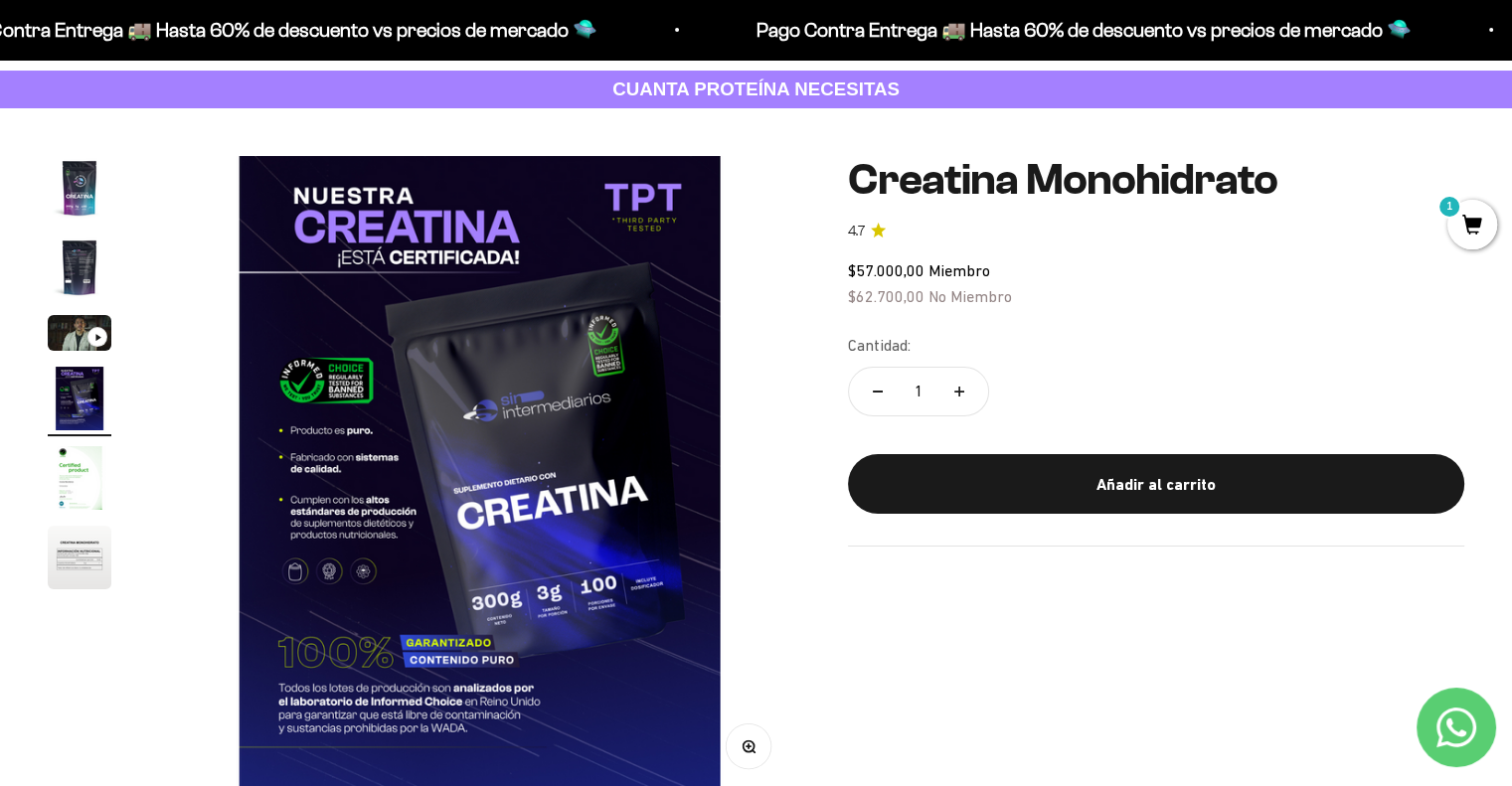 click on "Zoom
Ir al artículo 1
Ir al artículo 2
Ir al artículo 3
Ir al artículo 4
Ir al artículo 5
Ir al artículo 6
Creatina Monohidrato 4.7
$57.000,00   Miembro $62.700,00   No Miembro
Cantidad:
1
Añadir al carrito" at bounding box center (756, 476) 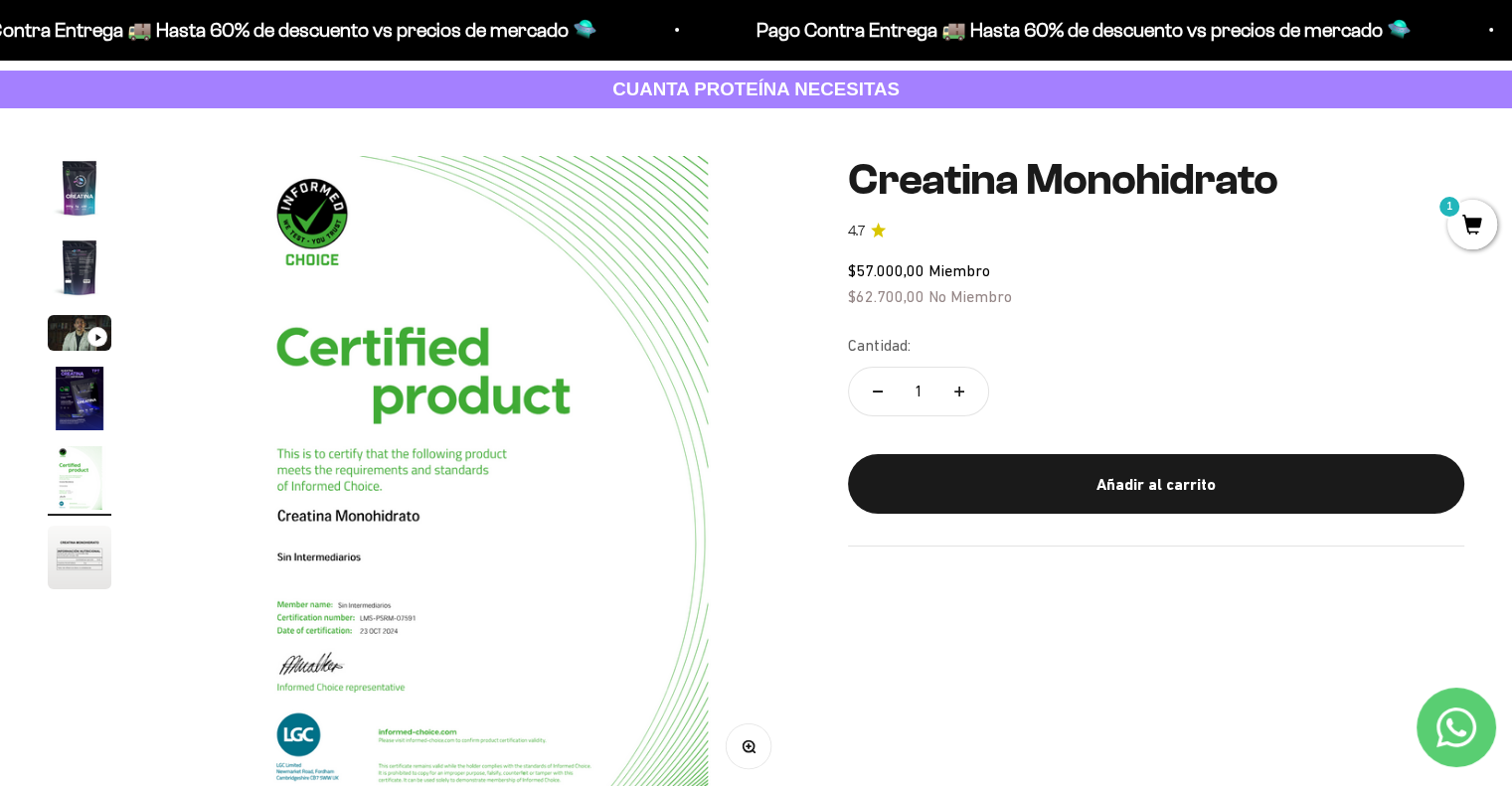 scroll, scrollTop: 0, scrollLeft: 2660, axis: horizontal 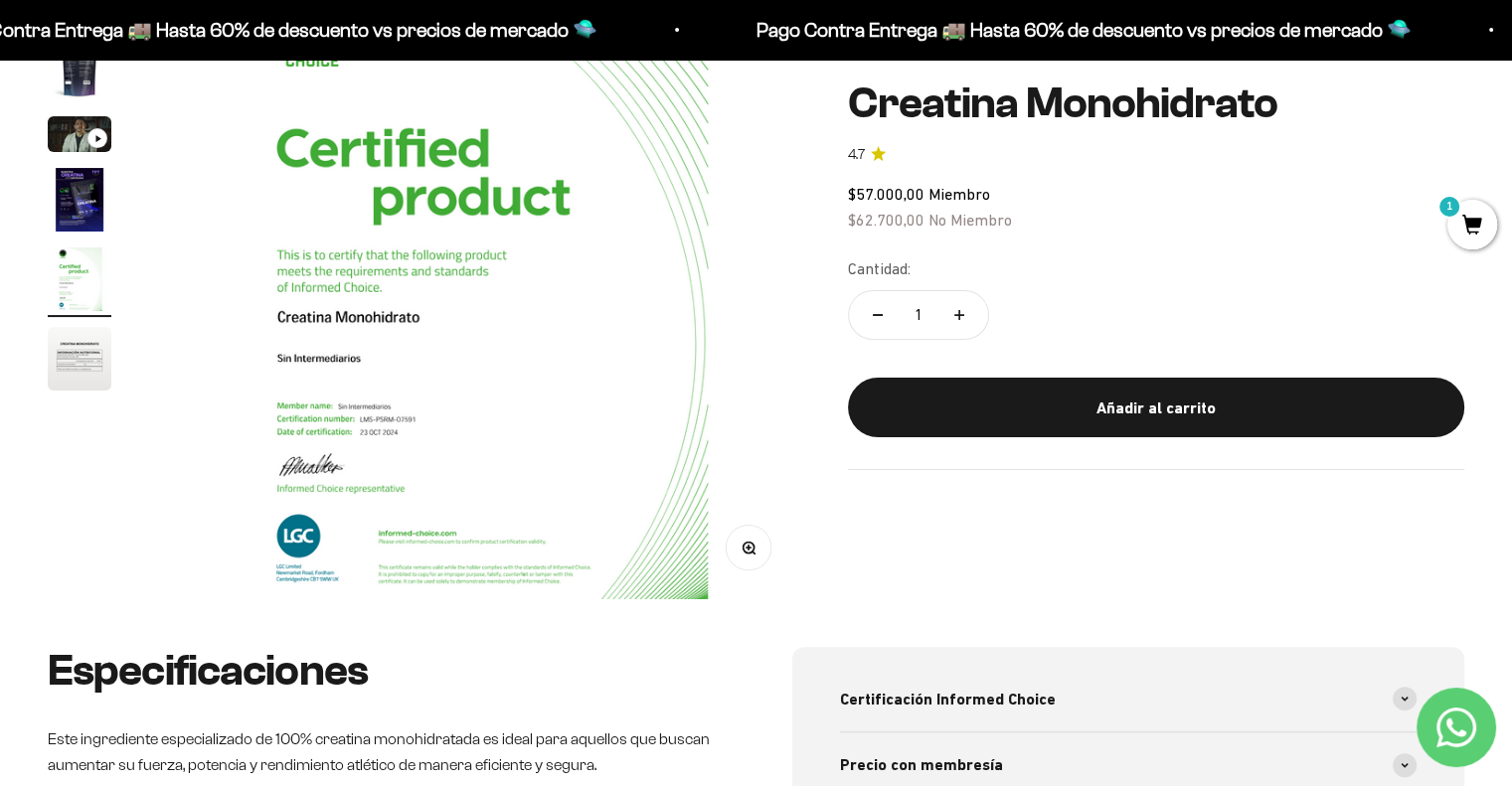 click at bounding box center [80, 359] 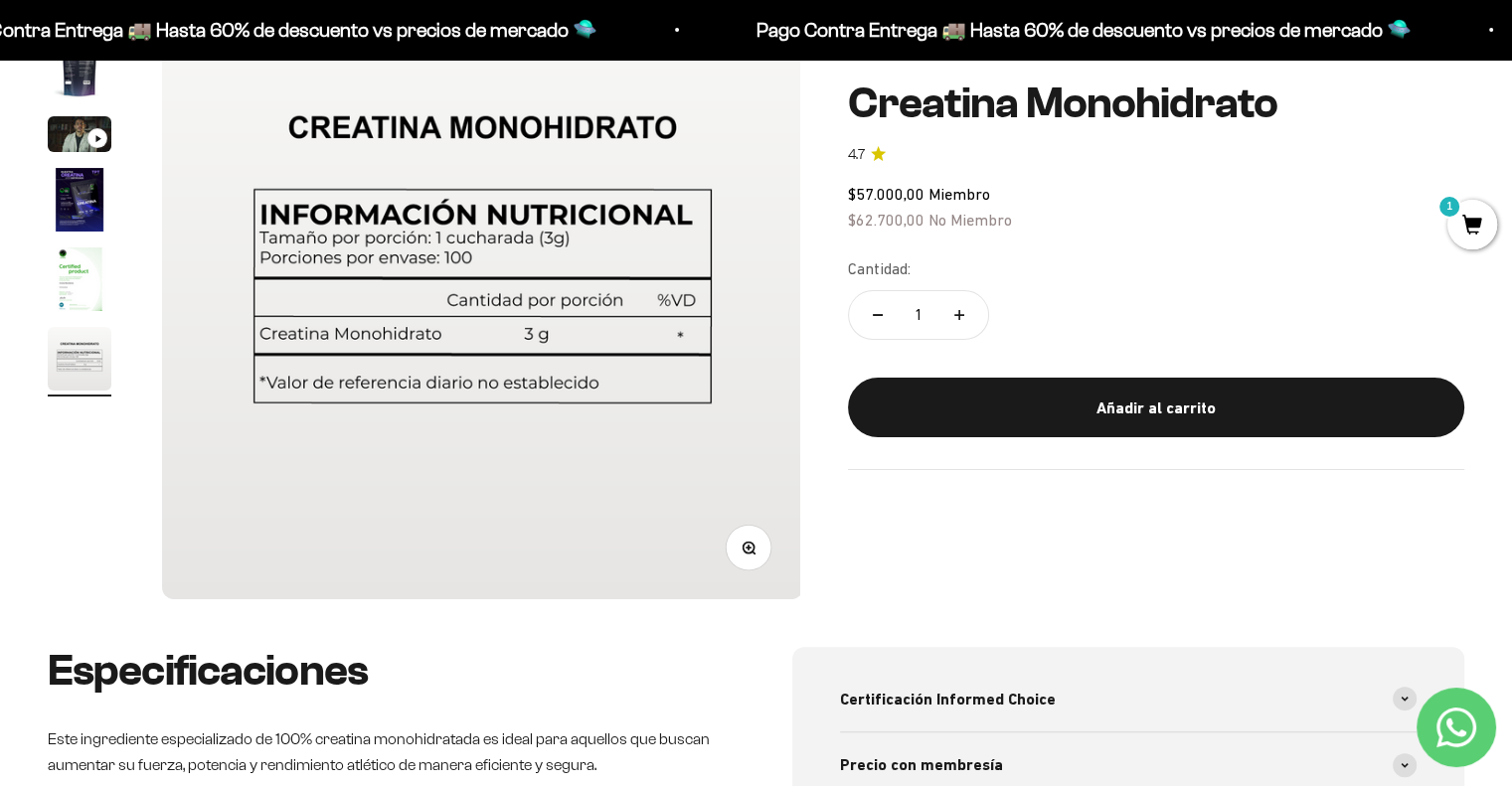 scroll, scrollTop: 0, scrollLeft: 3325, axis: horizontal 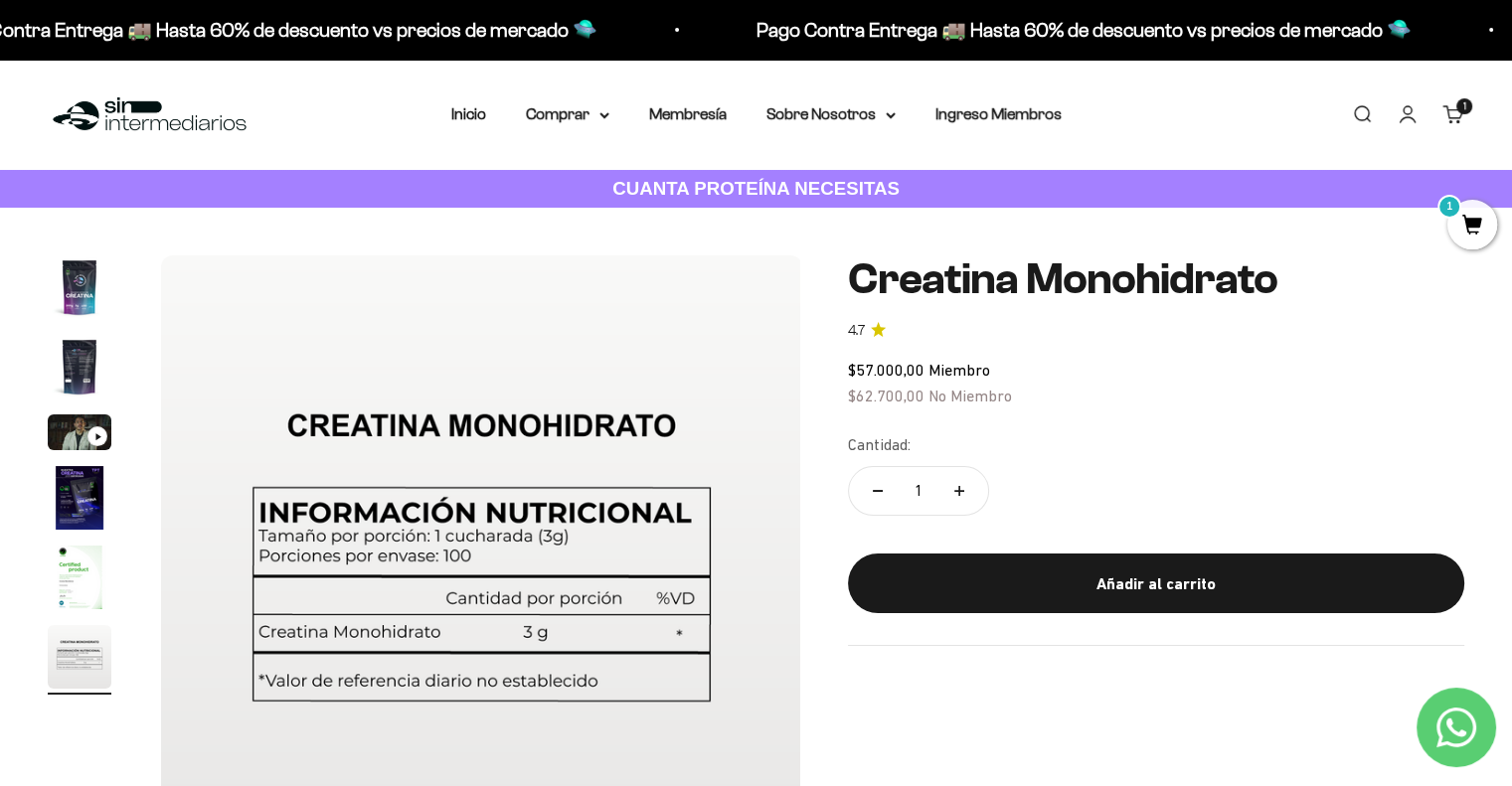 click on "1" at bounding box center [1472, 225] 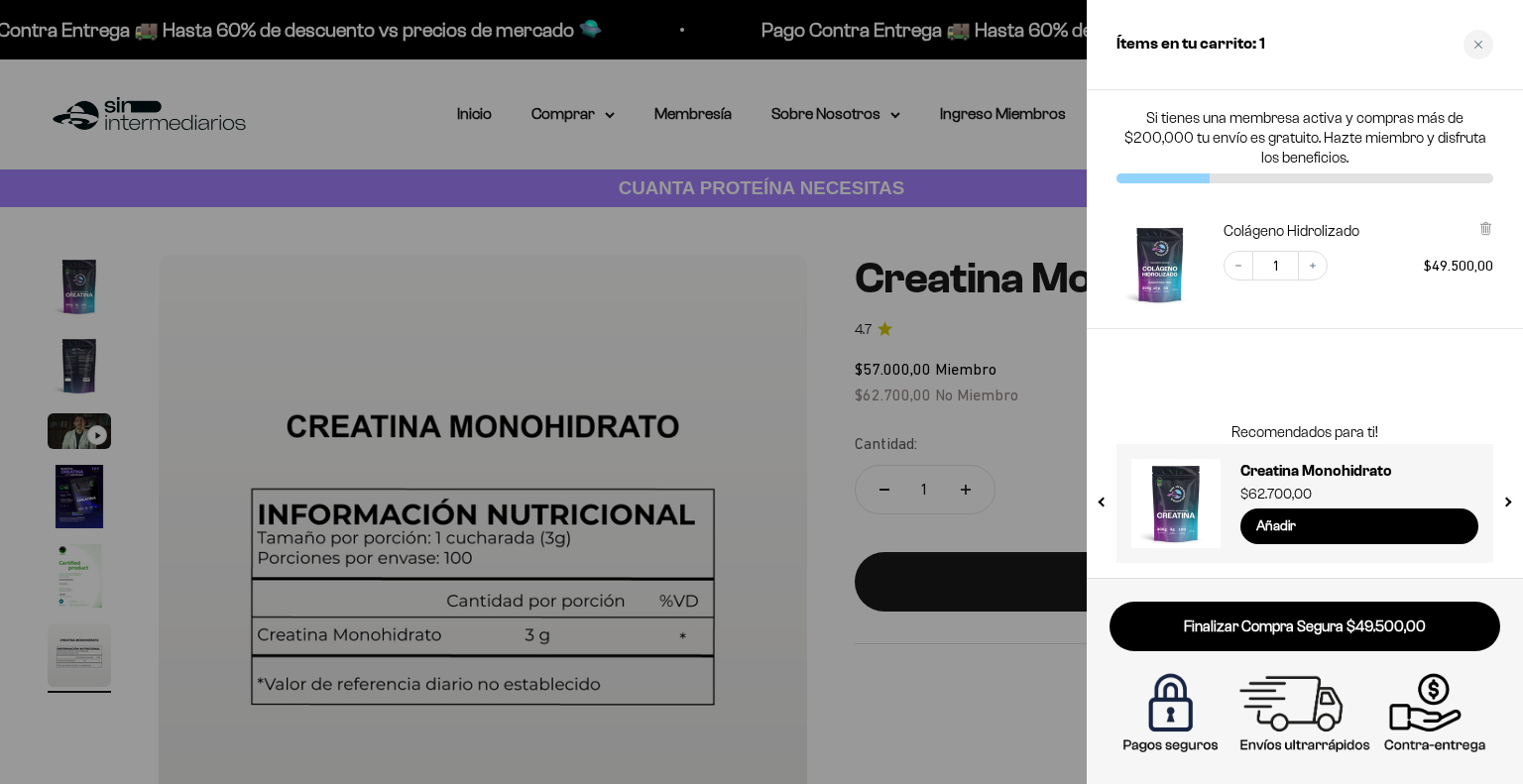 click at bounding box center [762, 392] 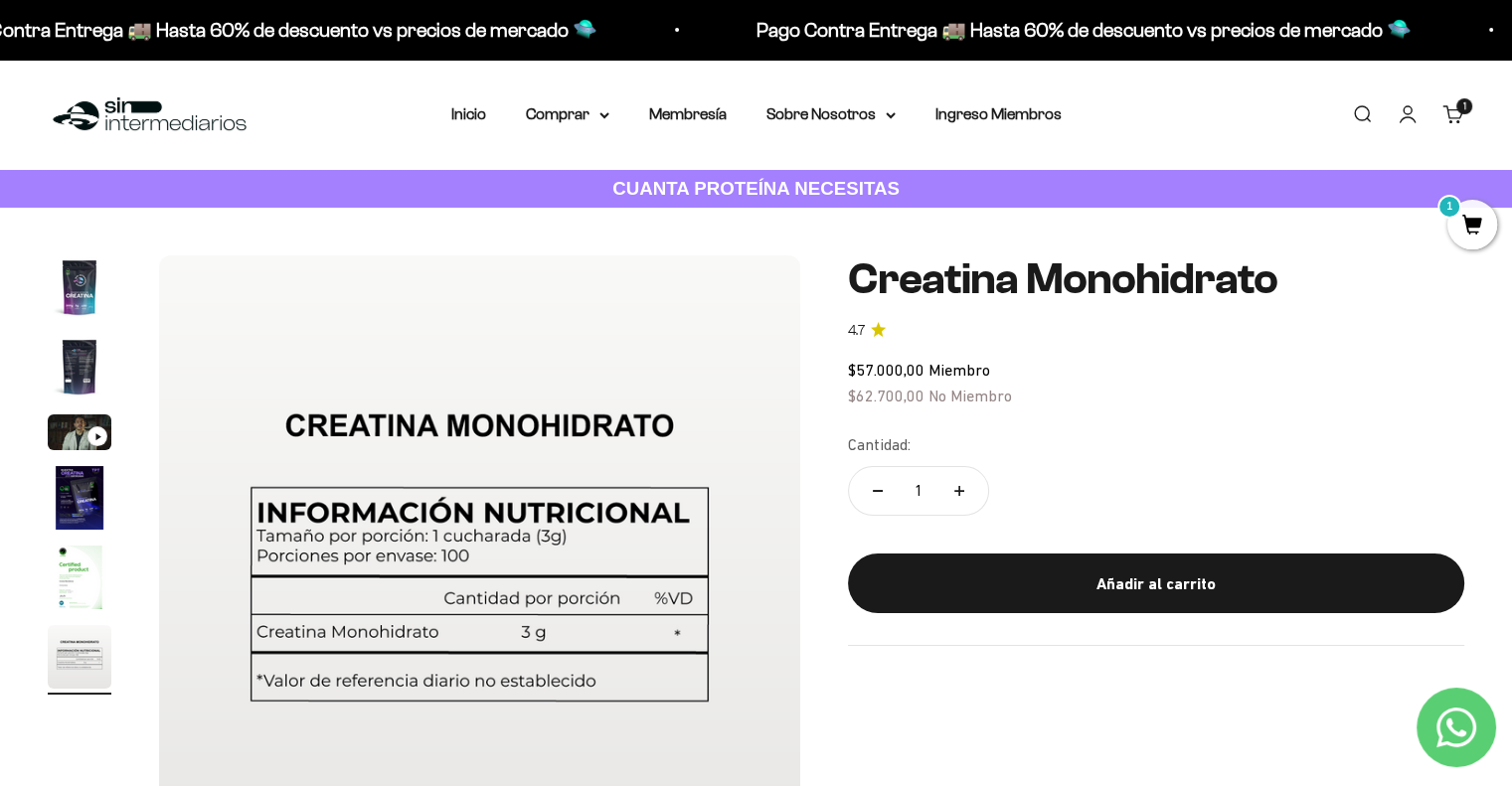 scroll, scrollTop: 0, scrollLeft: 3325, axis: horizontal 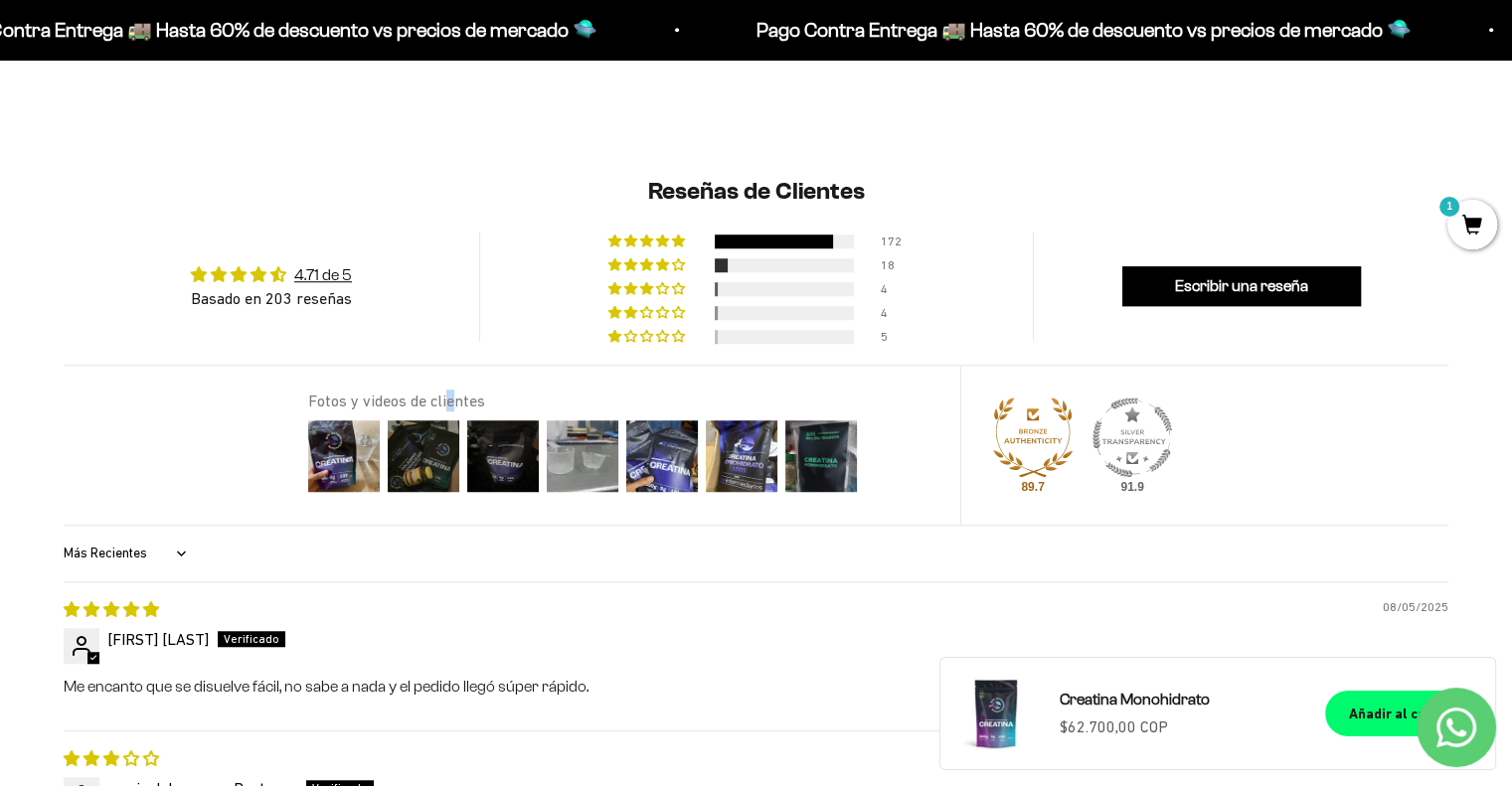 click on "Fotos y videos de clientes" at bounding box center [622, 400] 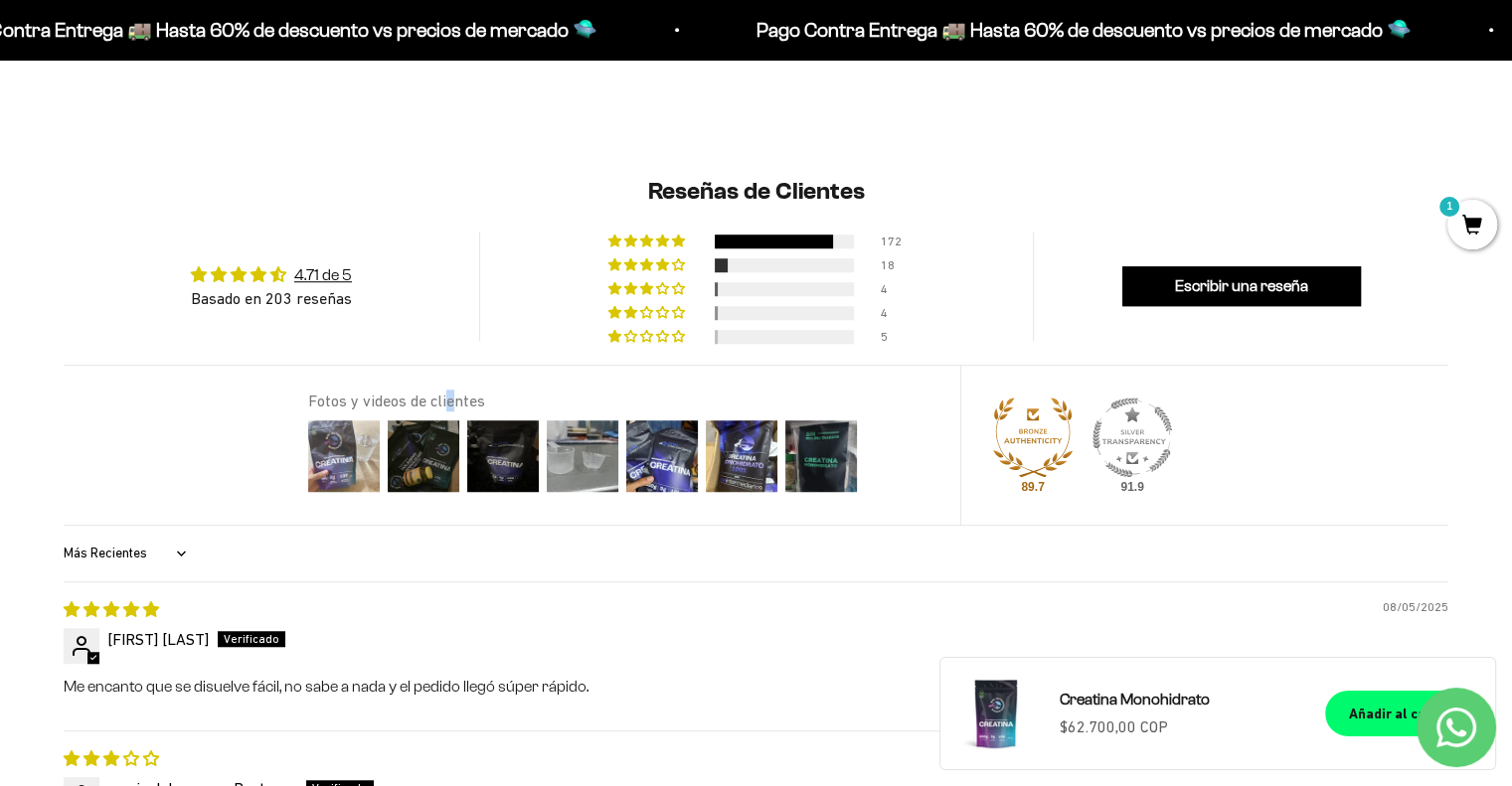 click at bounding box center [344, 456] 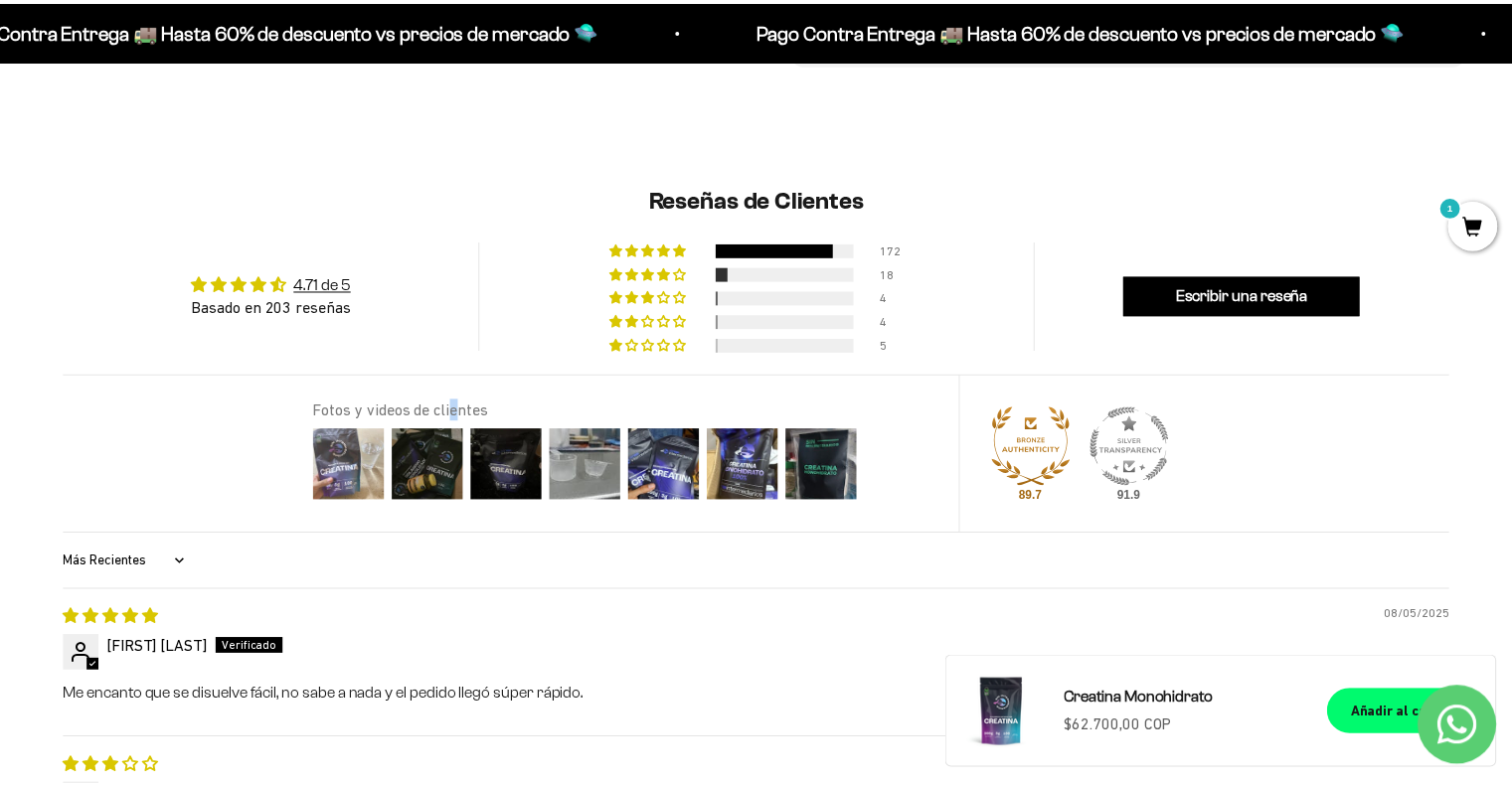 scroll, scrollTop: 0, scrollLeft: 3326, axis: horizontal 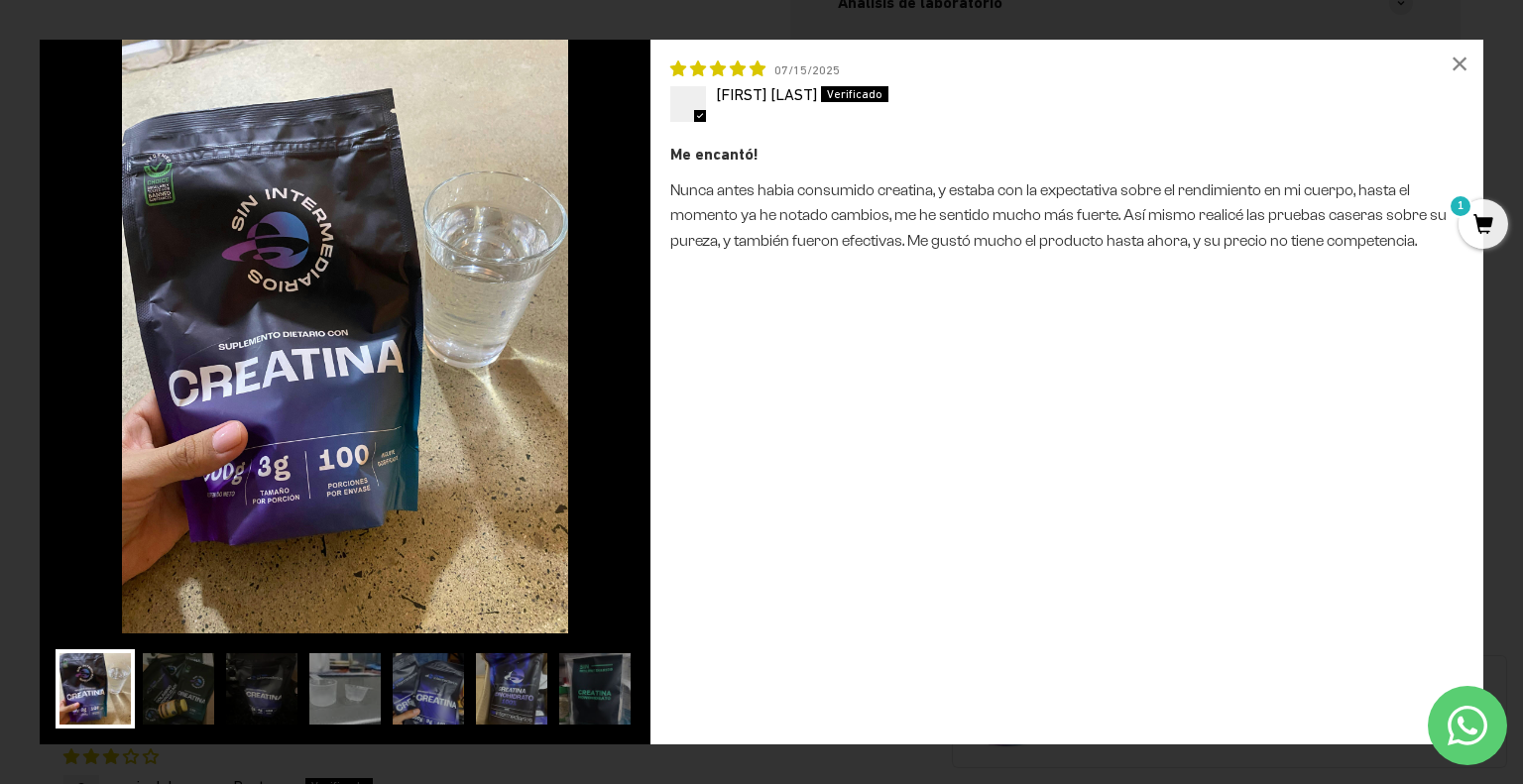click at bounding box center [345, 336] 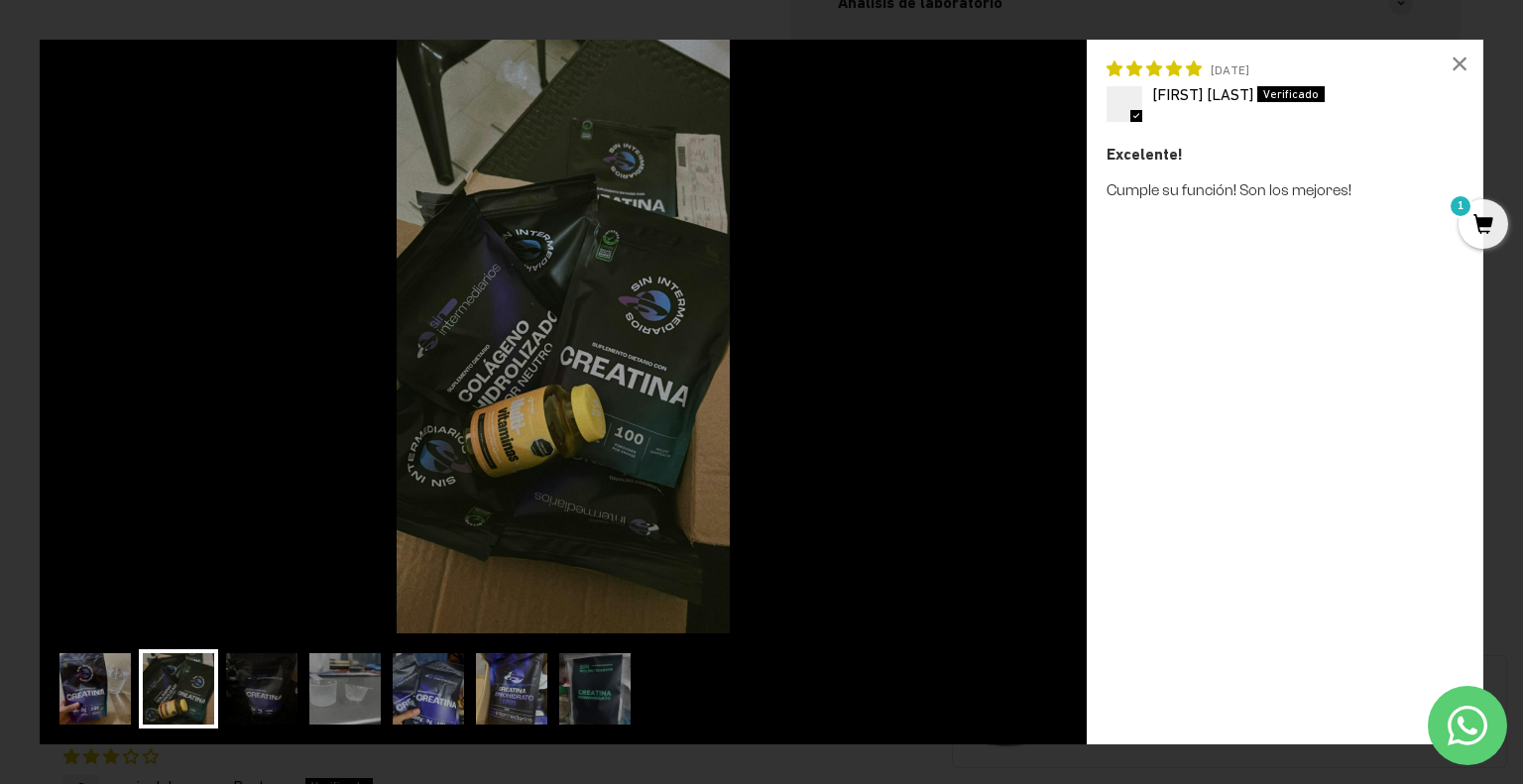click at bounding box center (563, 336) 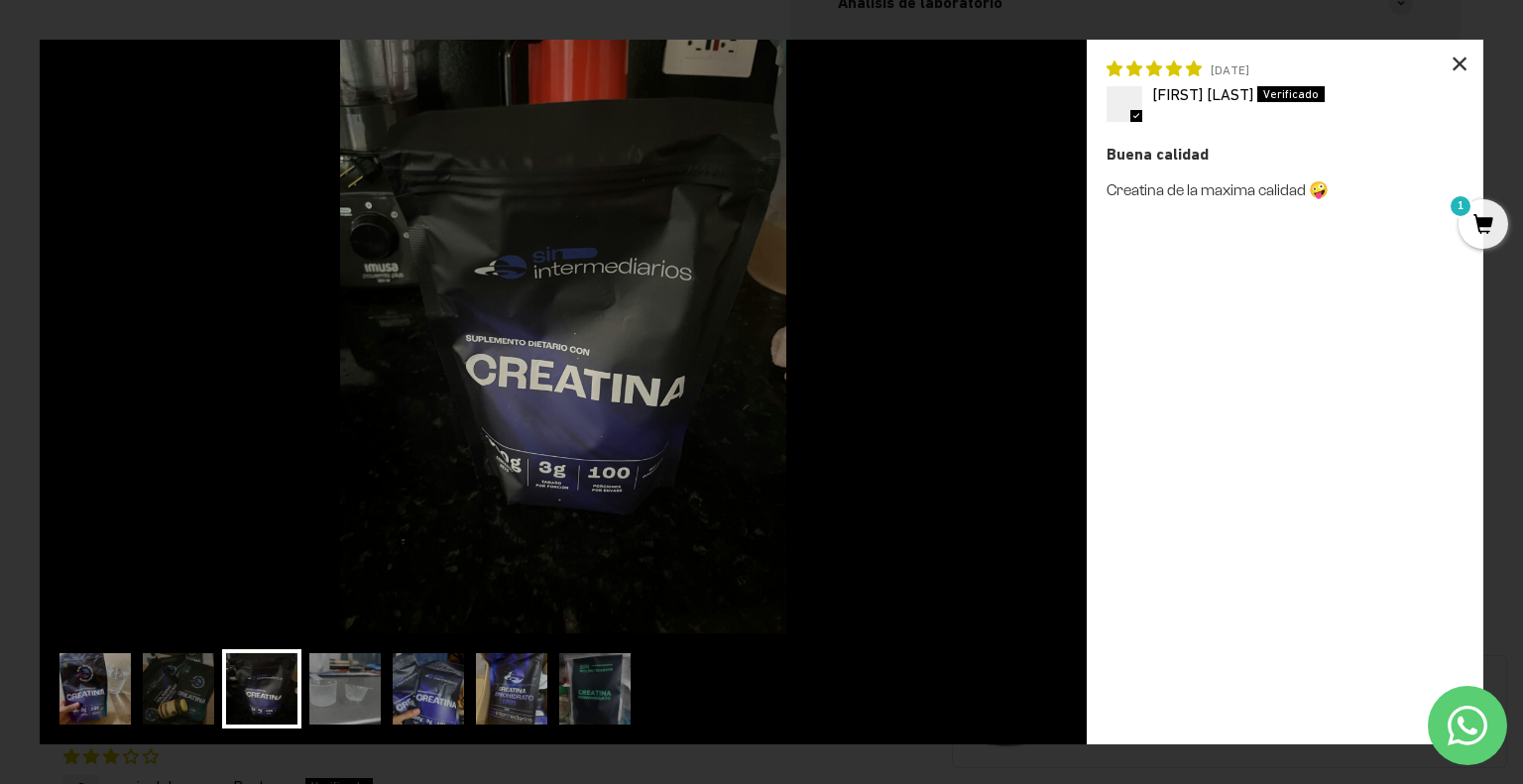 click on "×" at bounding box center [1460, 63] 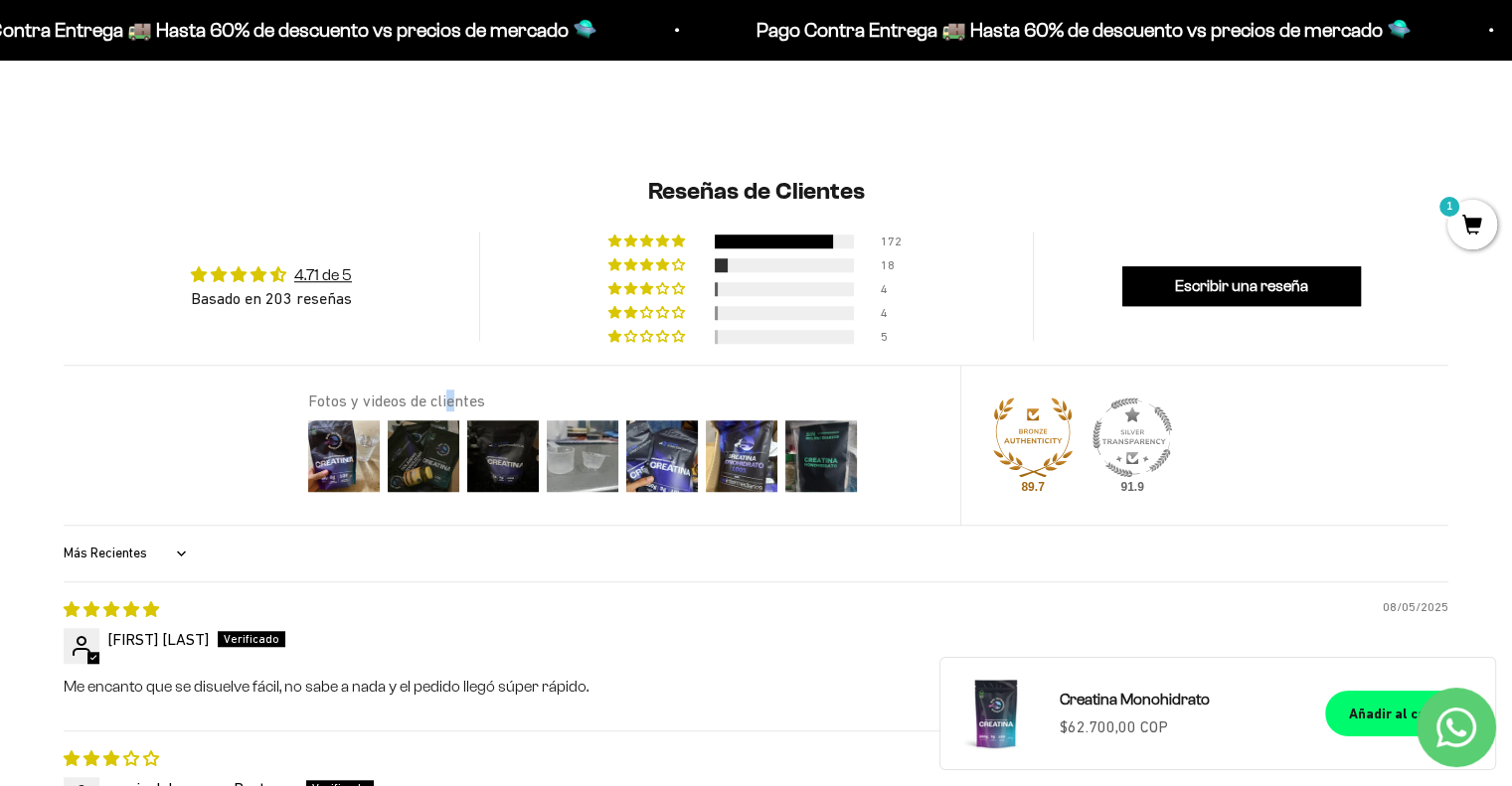 scroll, scrollTop: 0, scrollLeft: 3325, axis: horizontal 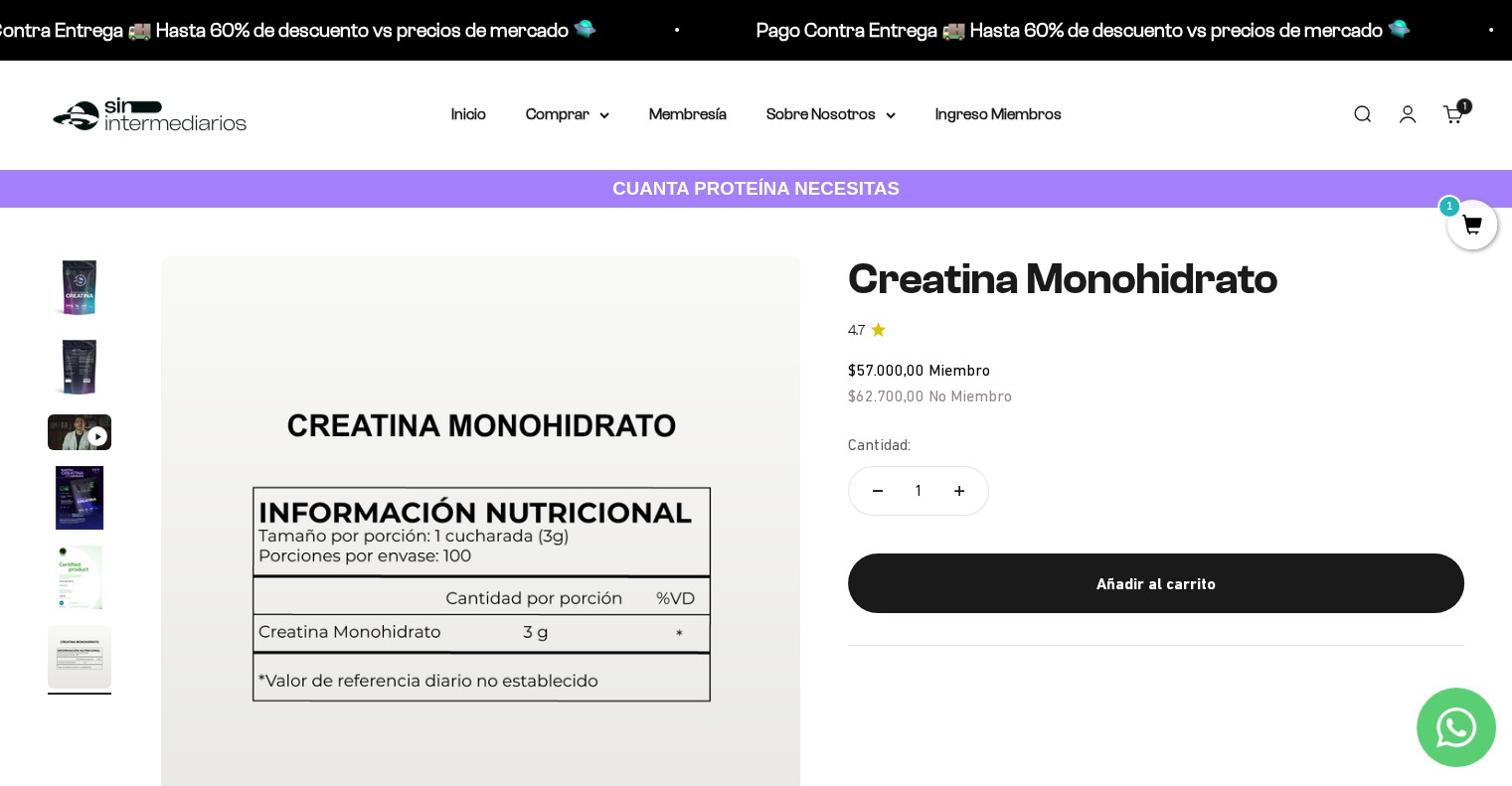 click on "Inicio
Comprar
Proteínas
Ver Todos
Whey
Iso
Vegan" at bounding box center (756, 114) 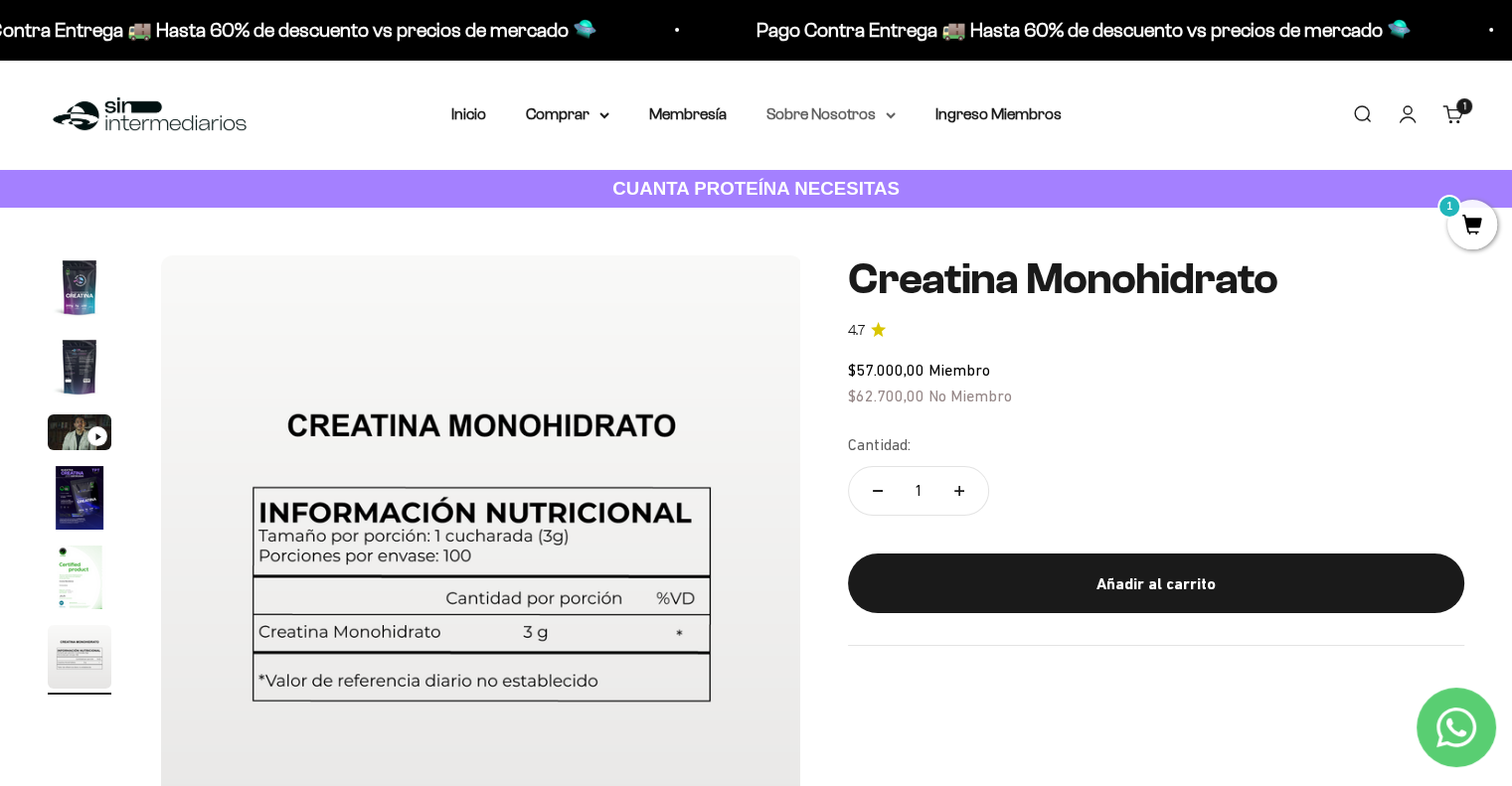 click 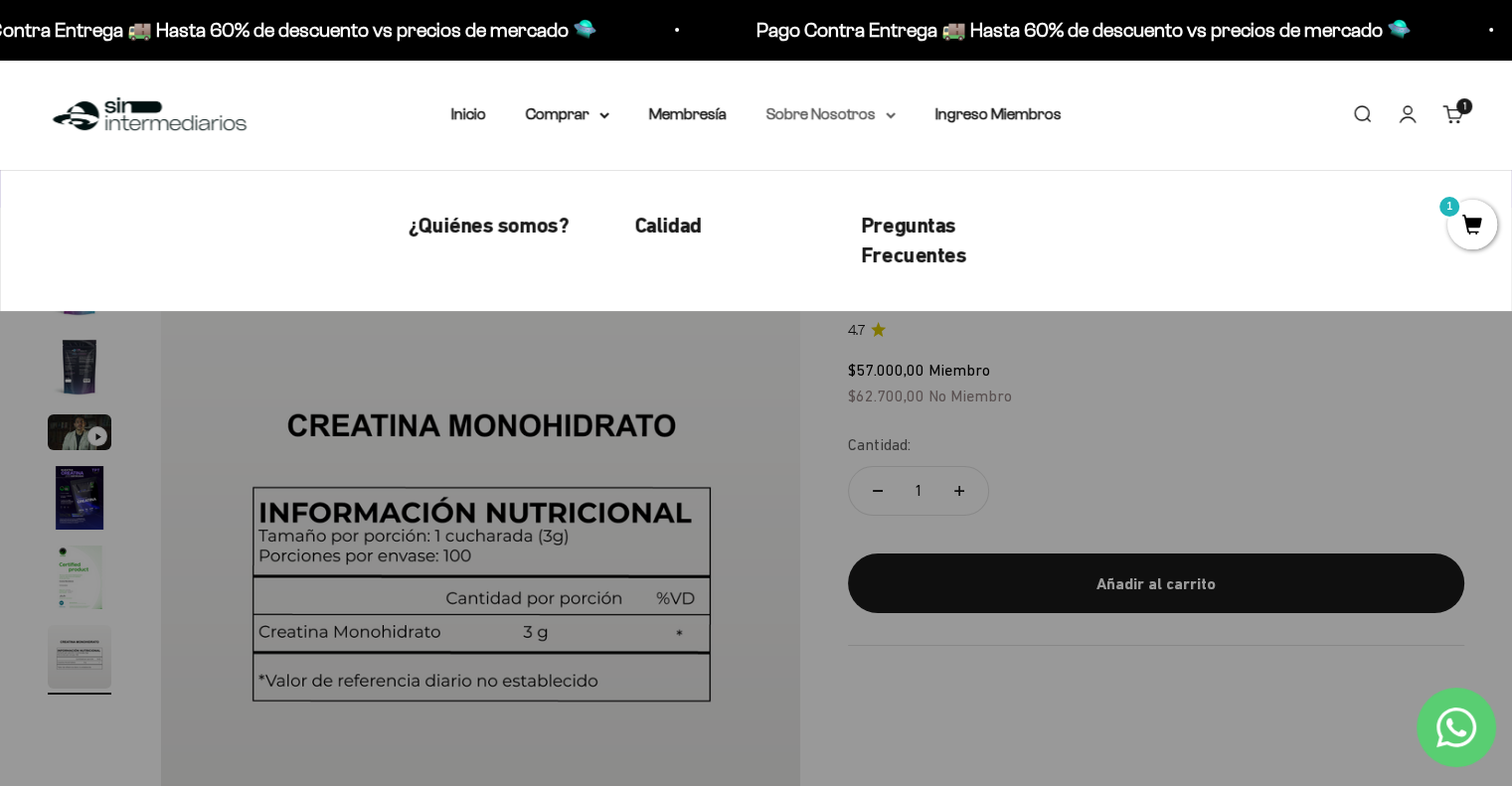 click 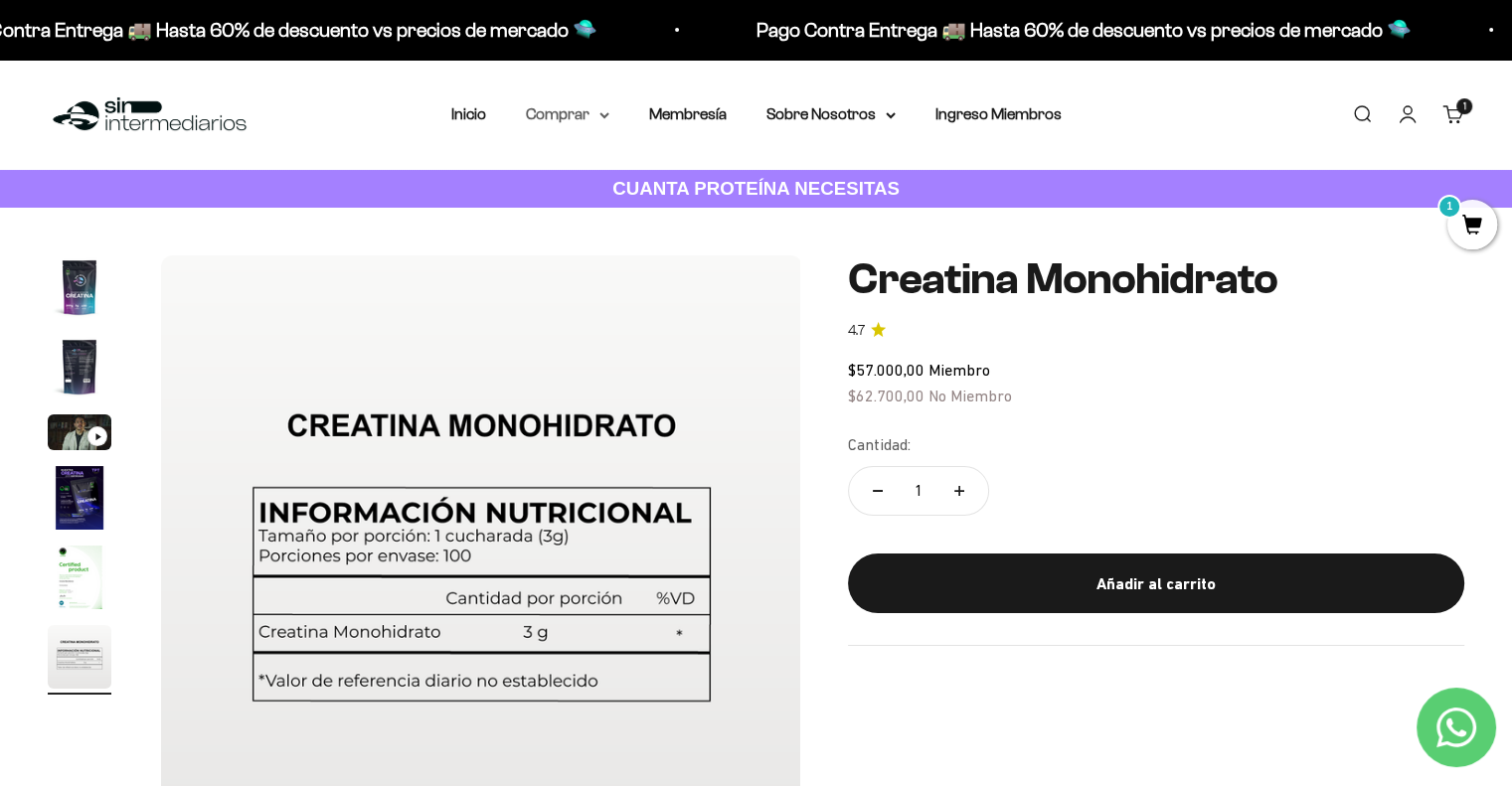 click on "Comprar" at bounding box center [568, 114] 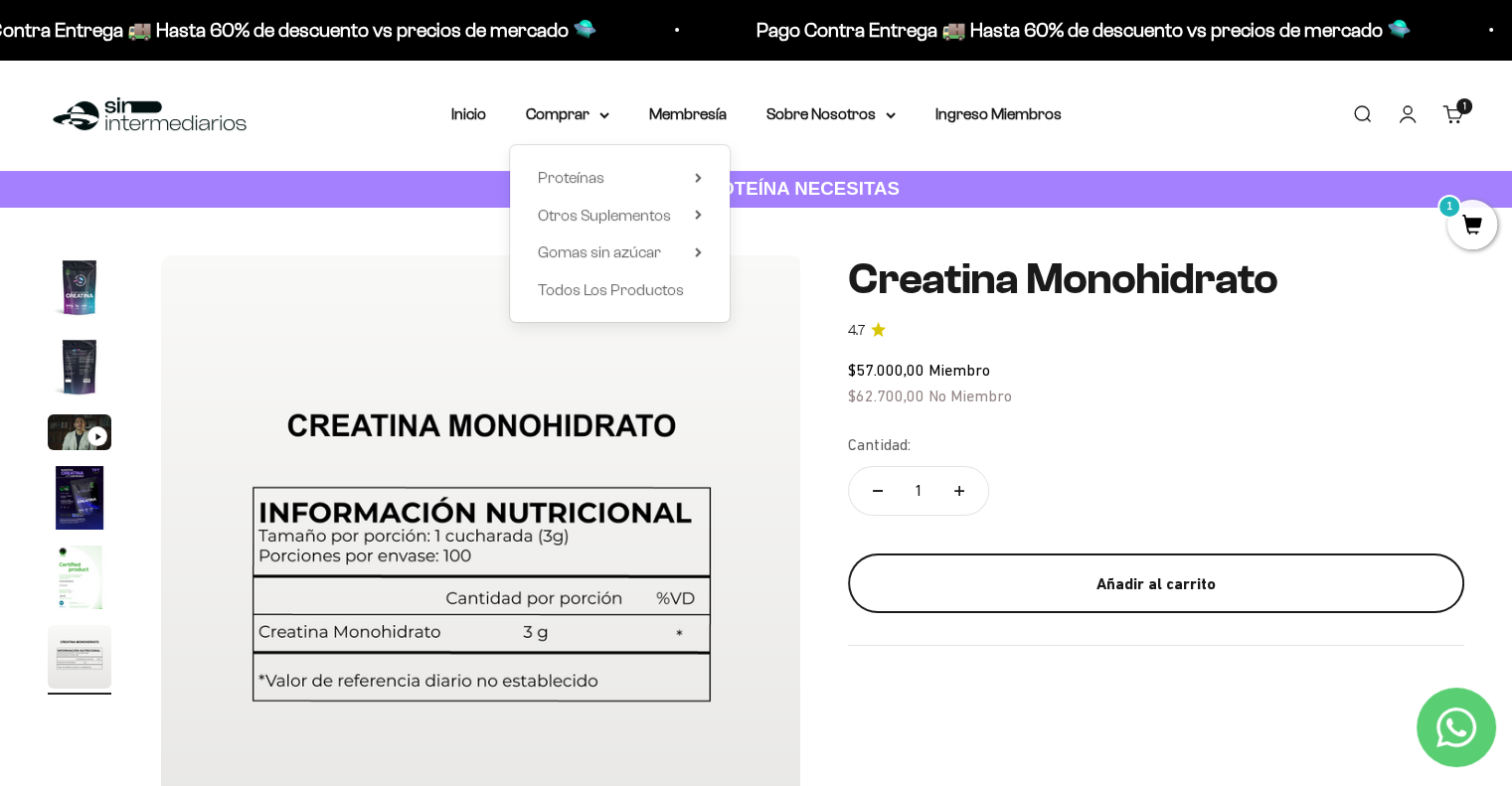 scroll, scrollTop: 99, scrollLeft: 0, axis: vertical 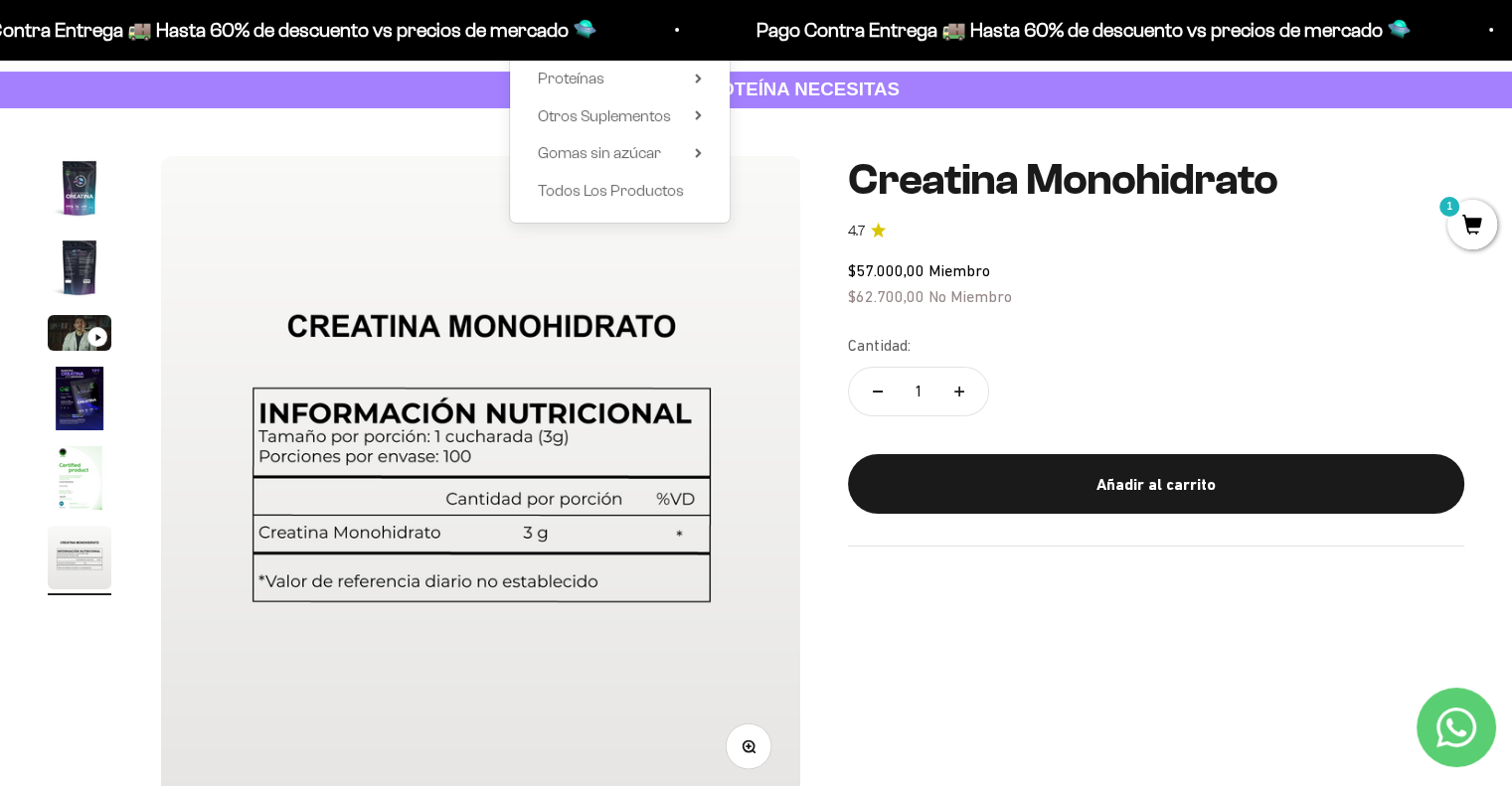click on "Zoom
Ir al artículo 1
Ir al artículo 2
Ir al artículo 3
Ir al artículo 4
Ir al artículo 5
Ir al artículo 6
Creatina Monohidrato 4.7
$57.000,00   Miembro $62.700,00   No Miembro
Cantidad:
1
Añadir al carrito" at bounding box center (756, 476) 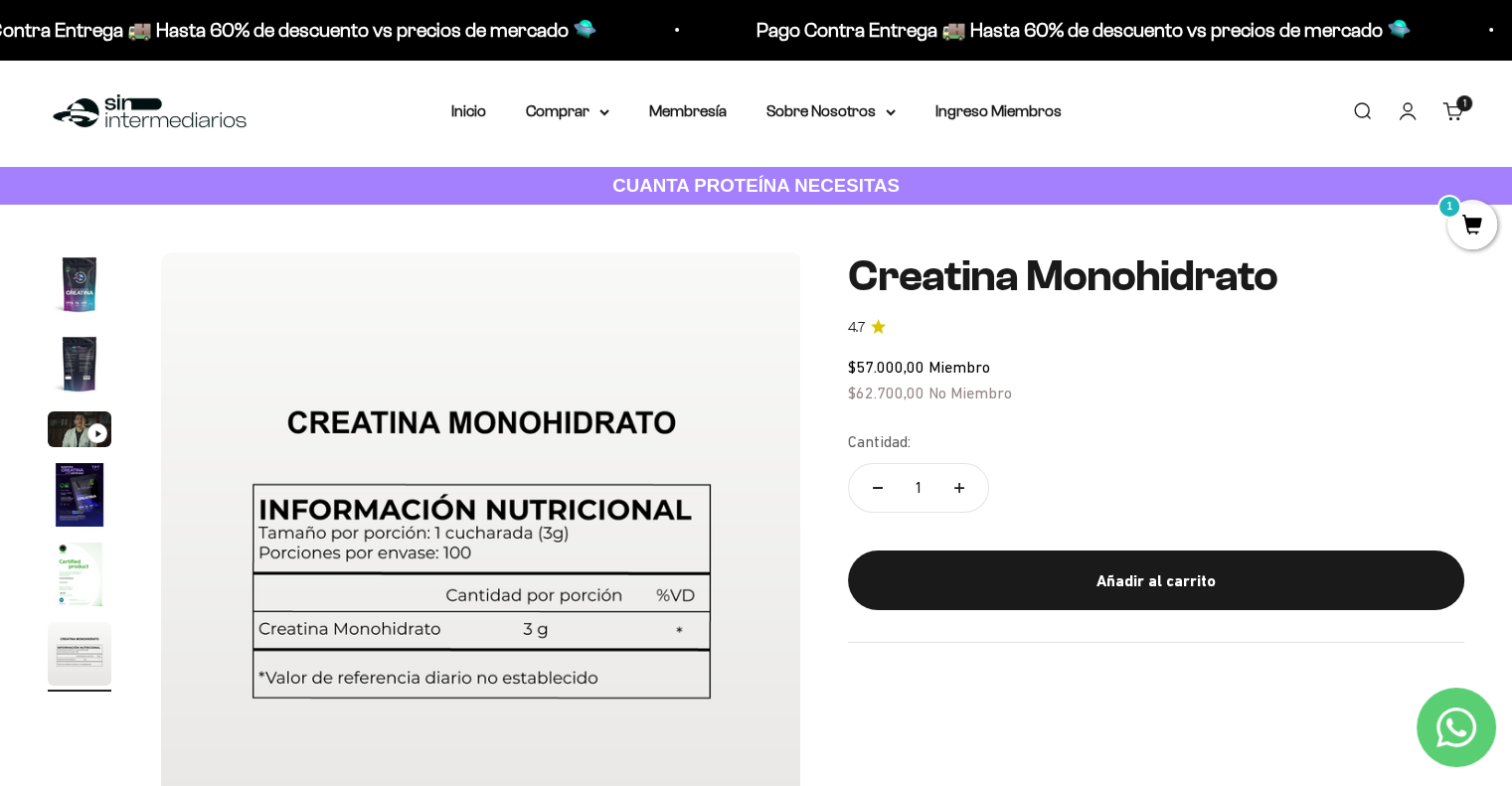 scroll, scrollTop: 0, scrollLeft: 0, axis: both 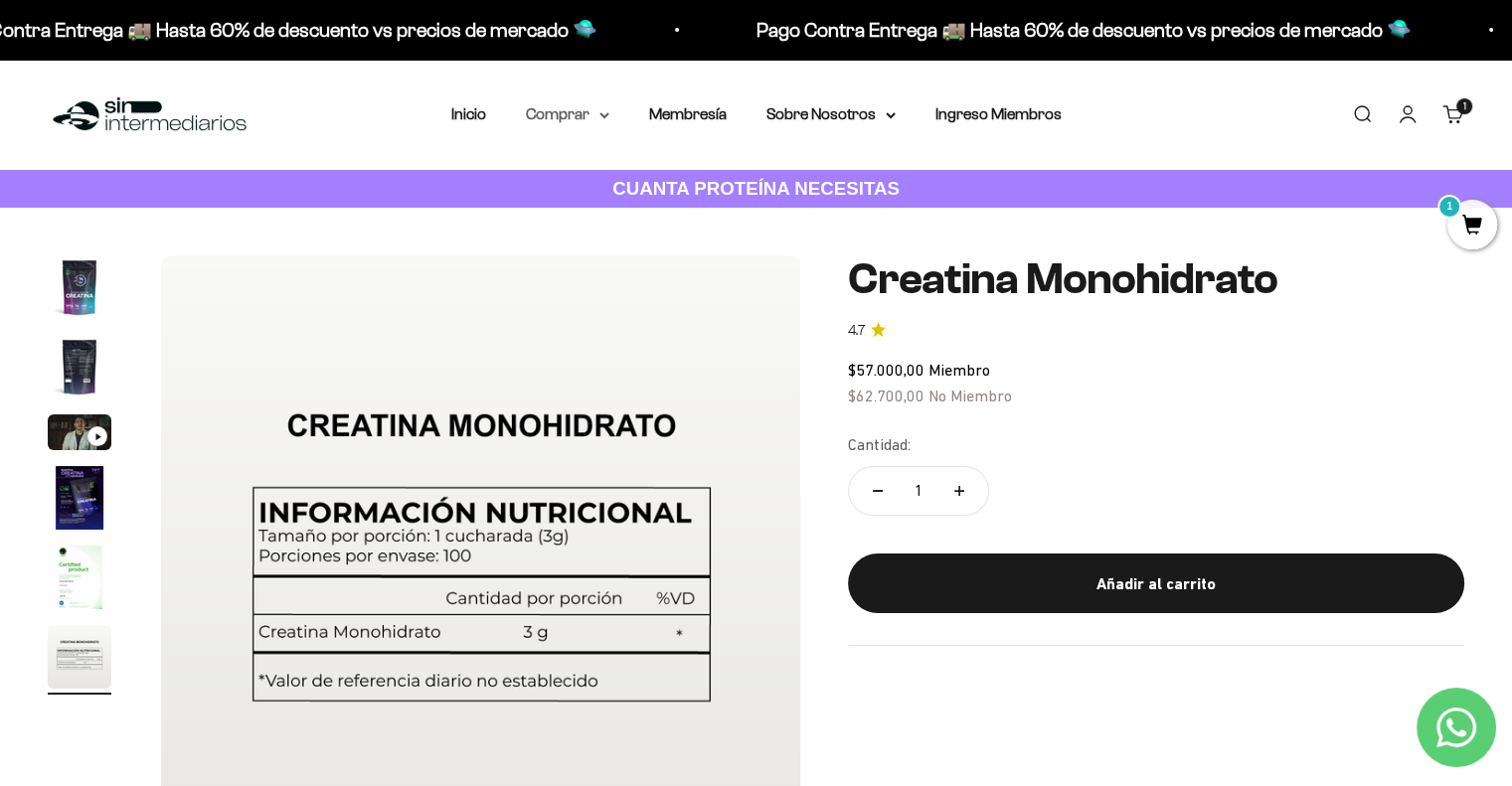 click on "Comprar" at bounding box center [568, 114] 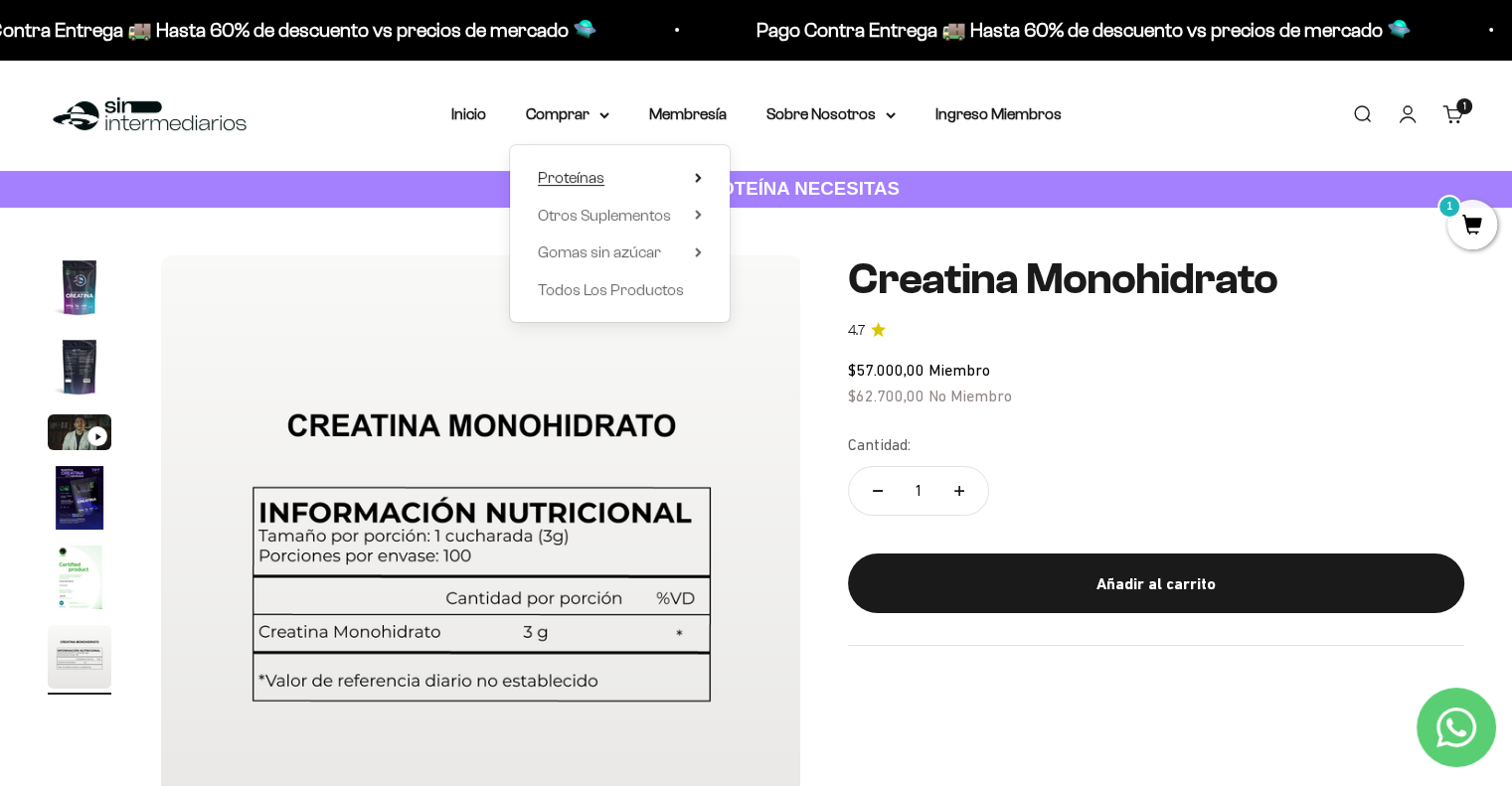 click on "Proteínas" at bounding box center [619, 178] 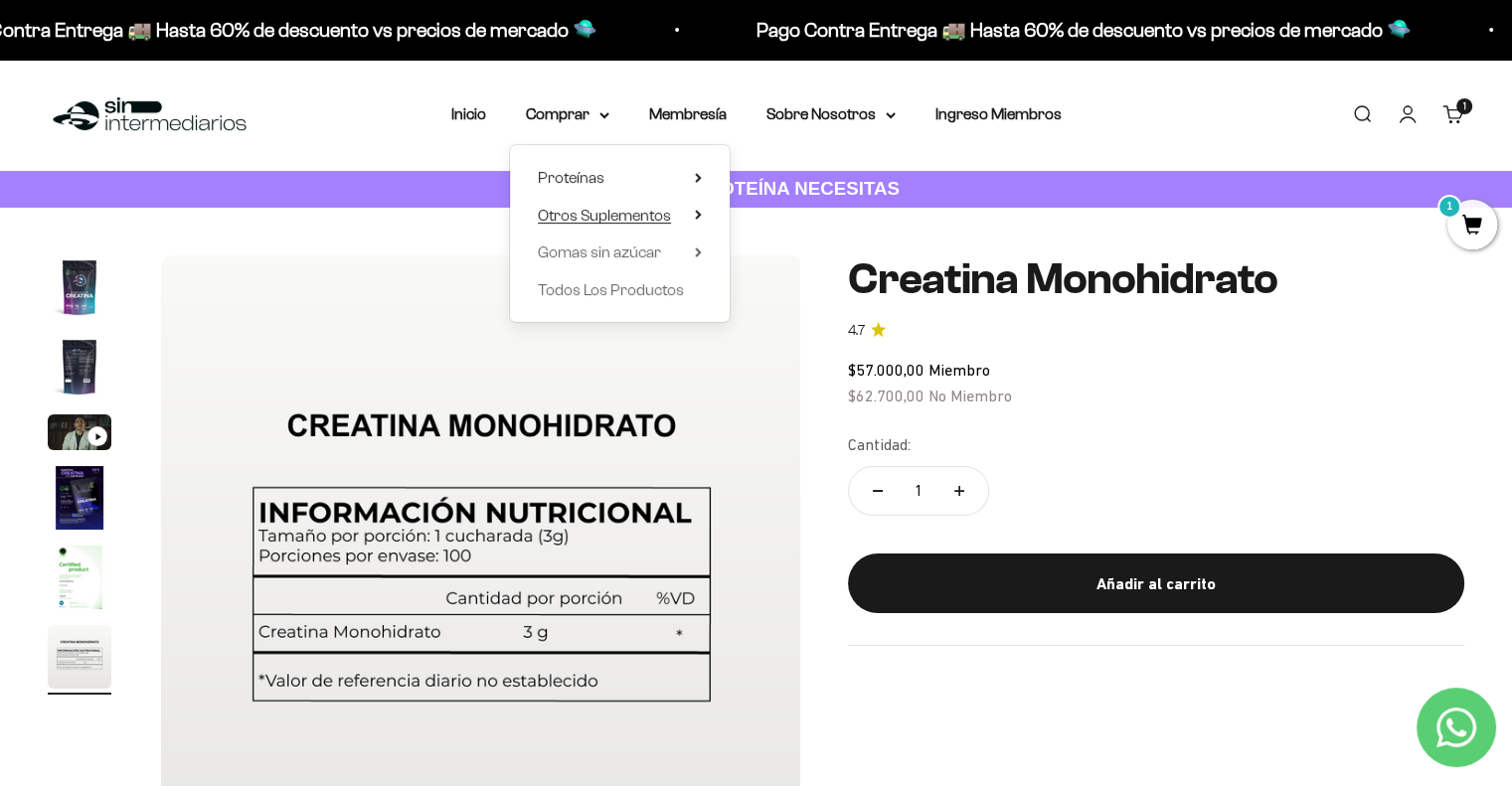 click on "Otros Suplementos" at bounding box center [619, 216] 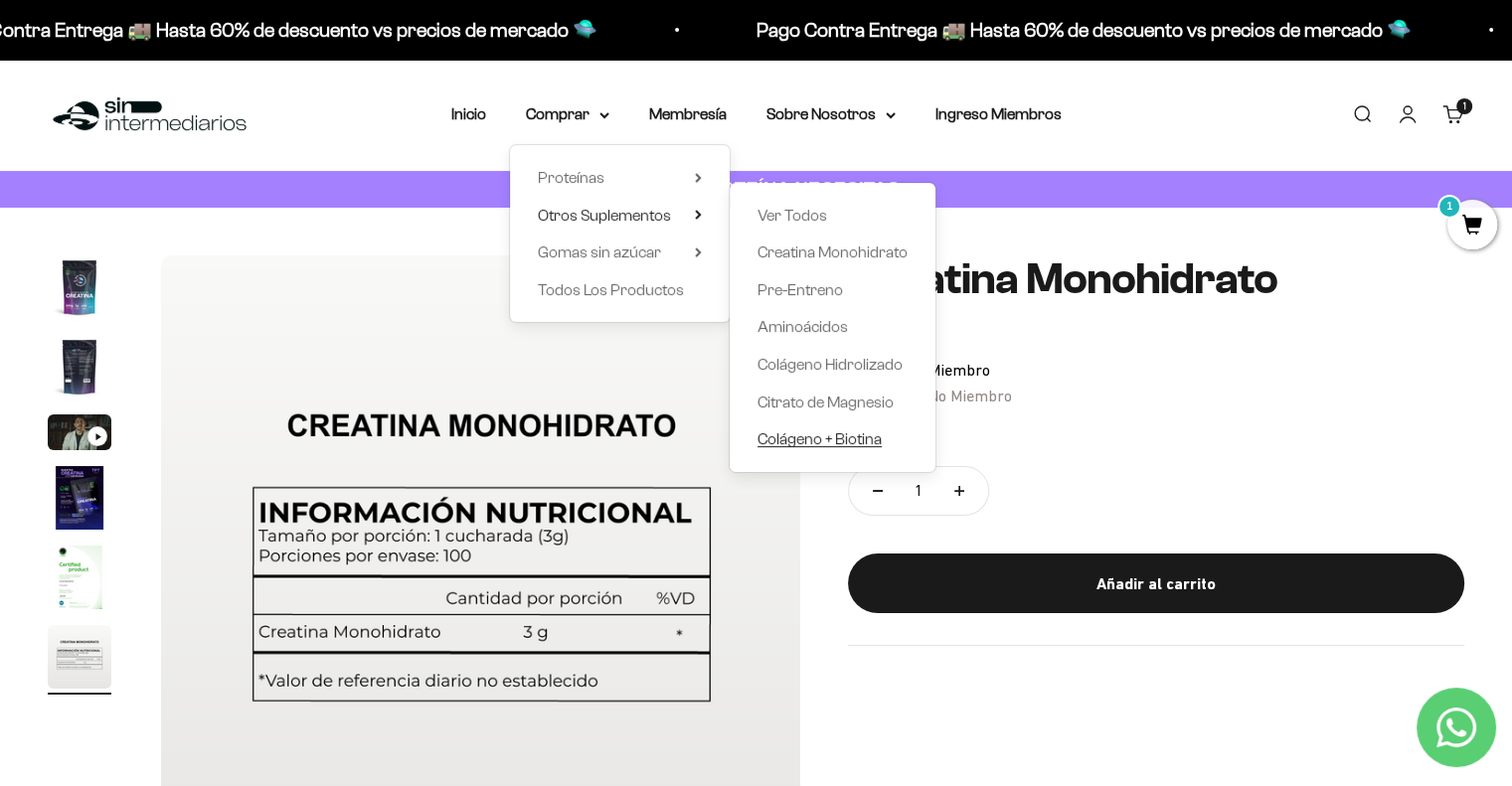click on "Colágeno + Biotina" at bounding box center (819, 438) 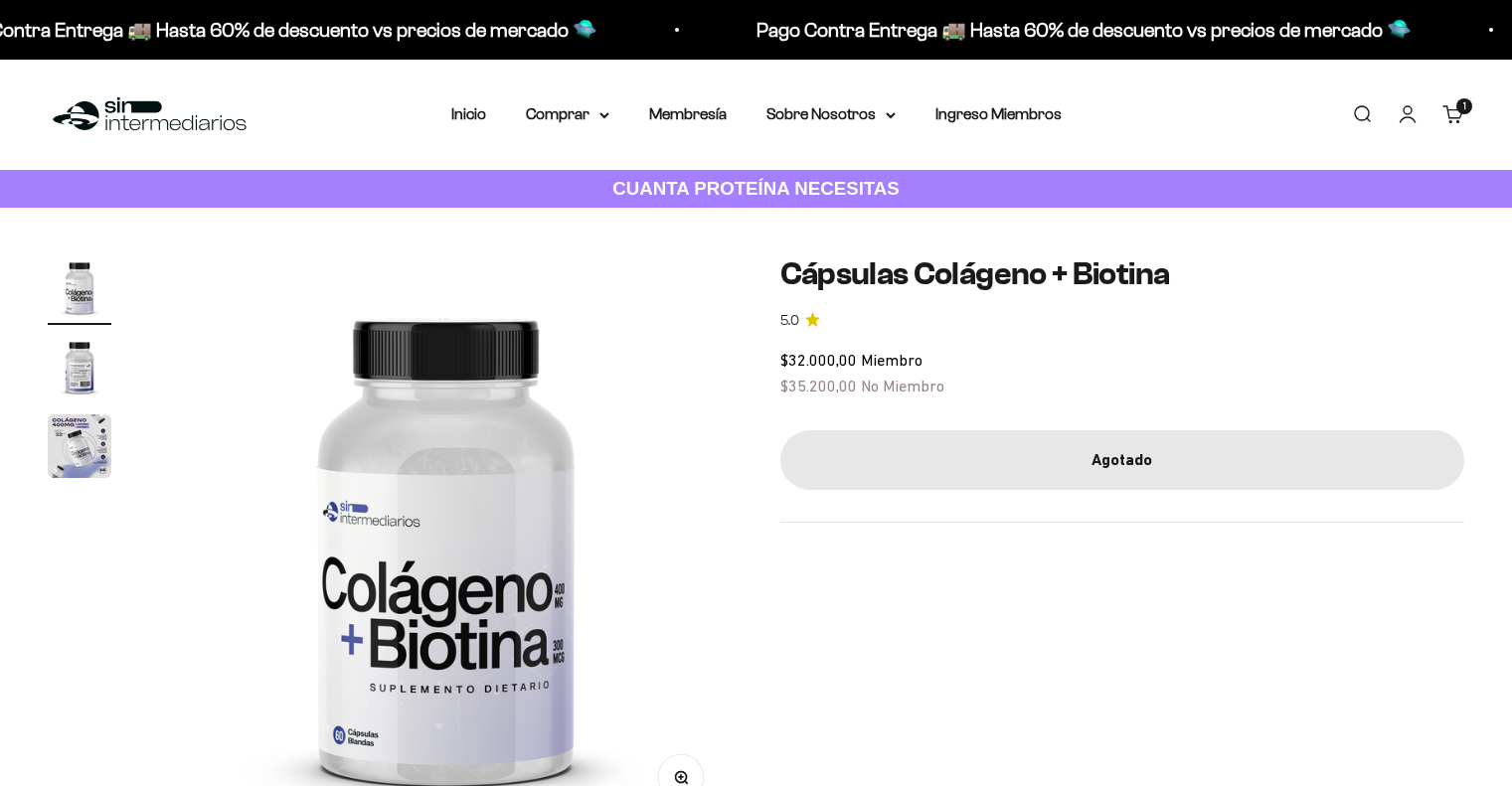 scroll, scrollTop: 0, scrollLeft: 0, axis: both 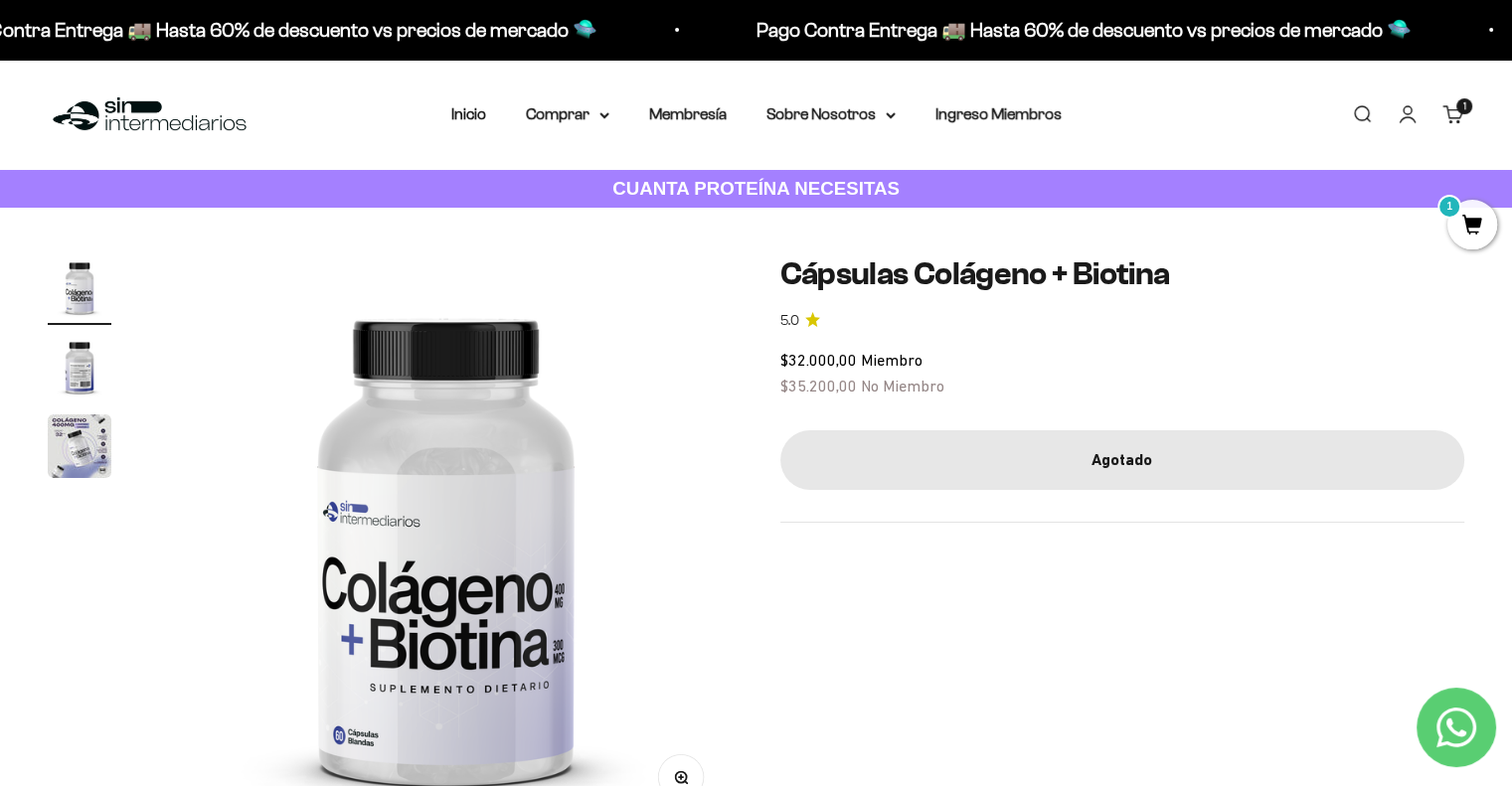 click on "CUANTA PROTEÍNA NECESITAS" at bounding box center [756, 188] 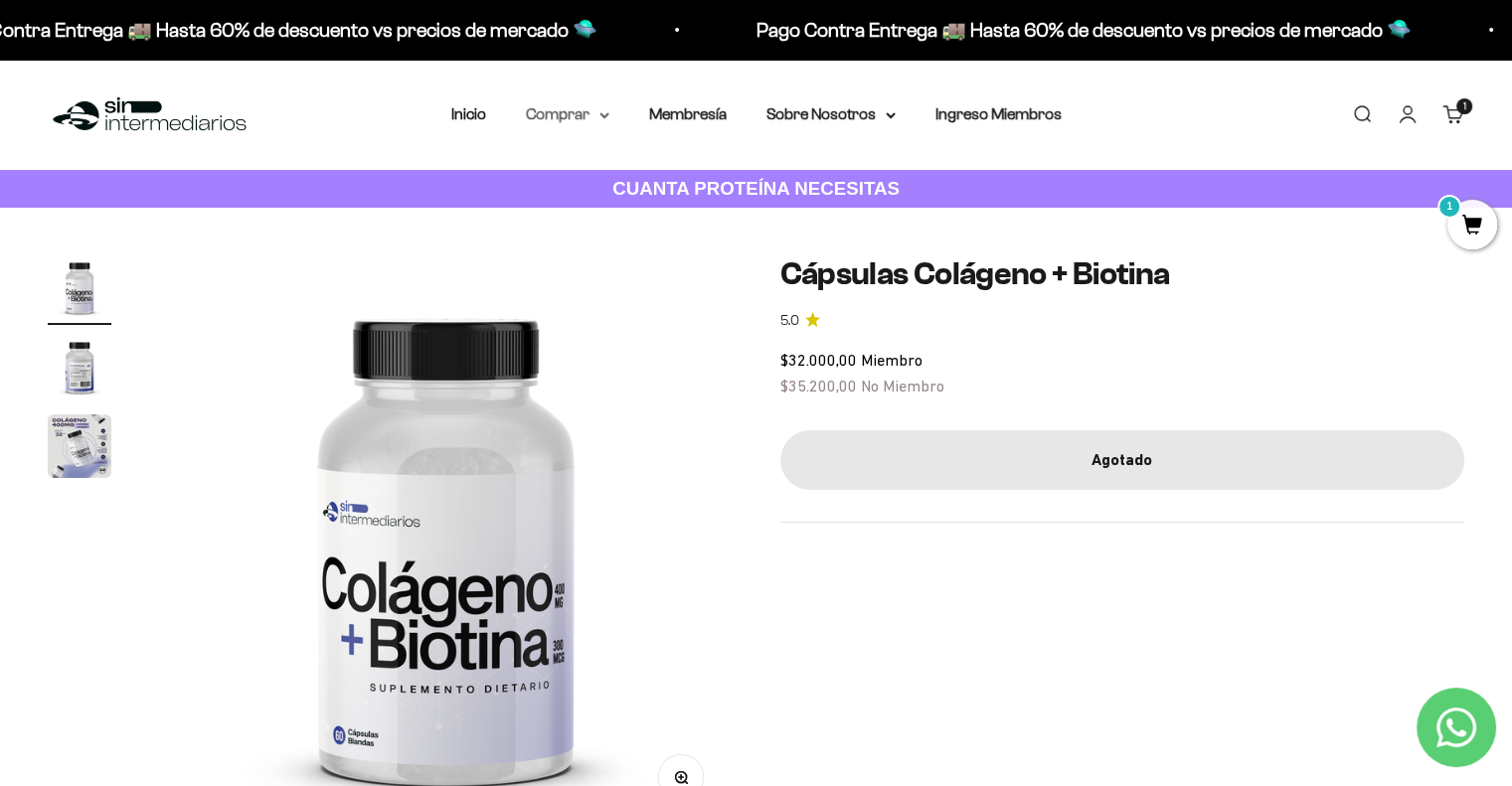 click on "Comprar" at bounding box center (568, 114) 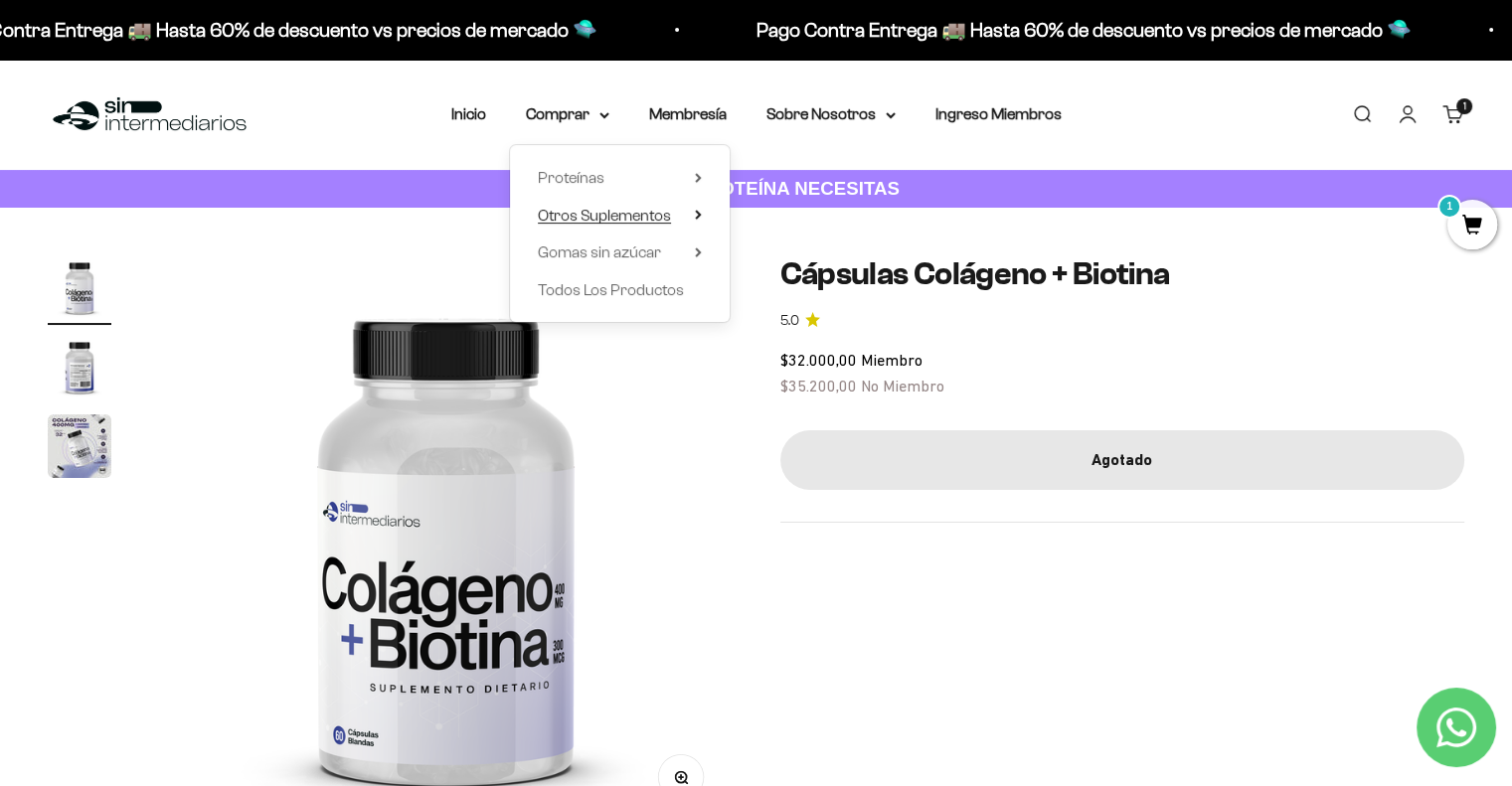 click on "Otros Suplementos" at bounding box center [619, 216] 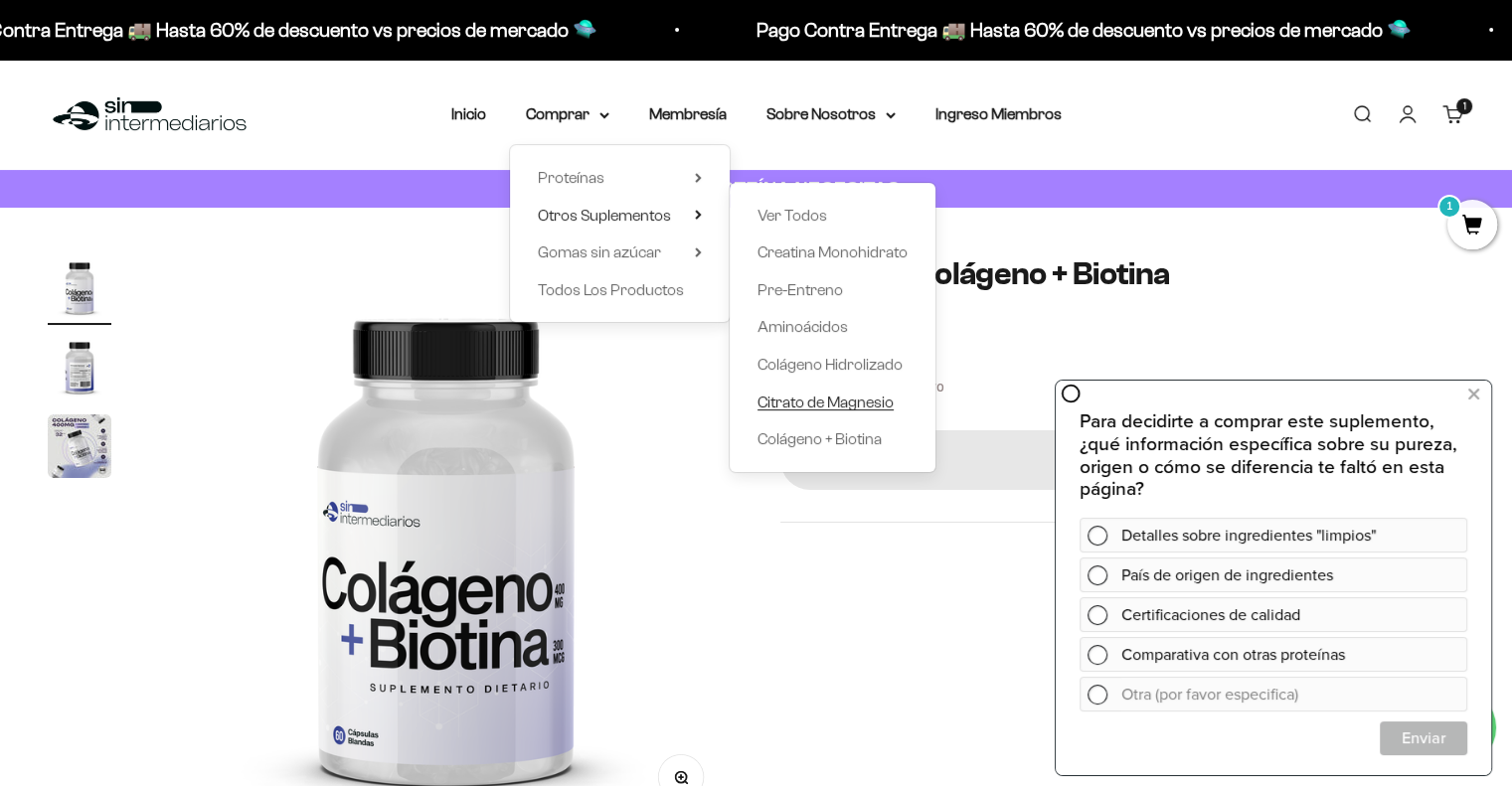 click on "Citrato de Magnesio" at bounding box center (825, 401) 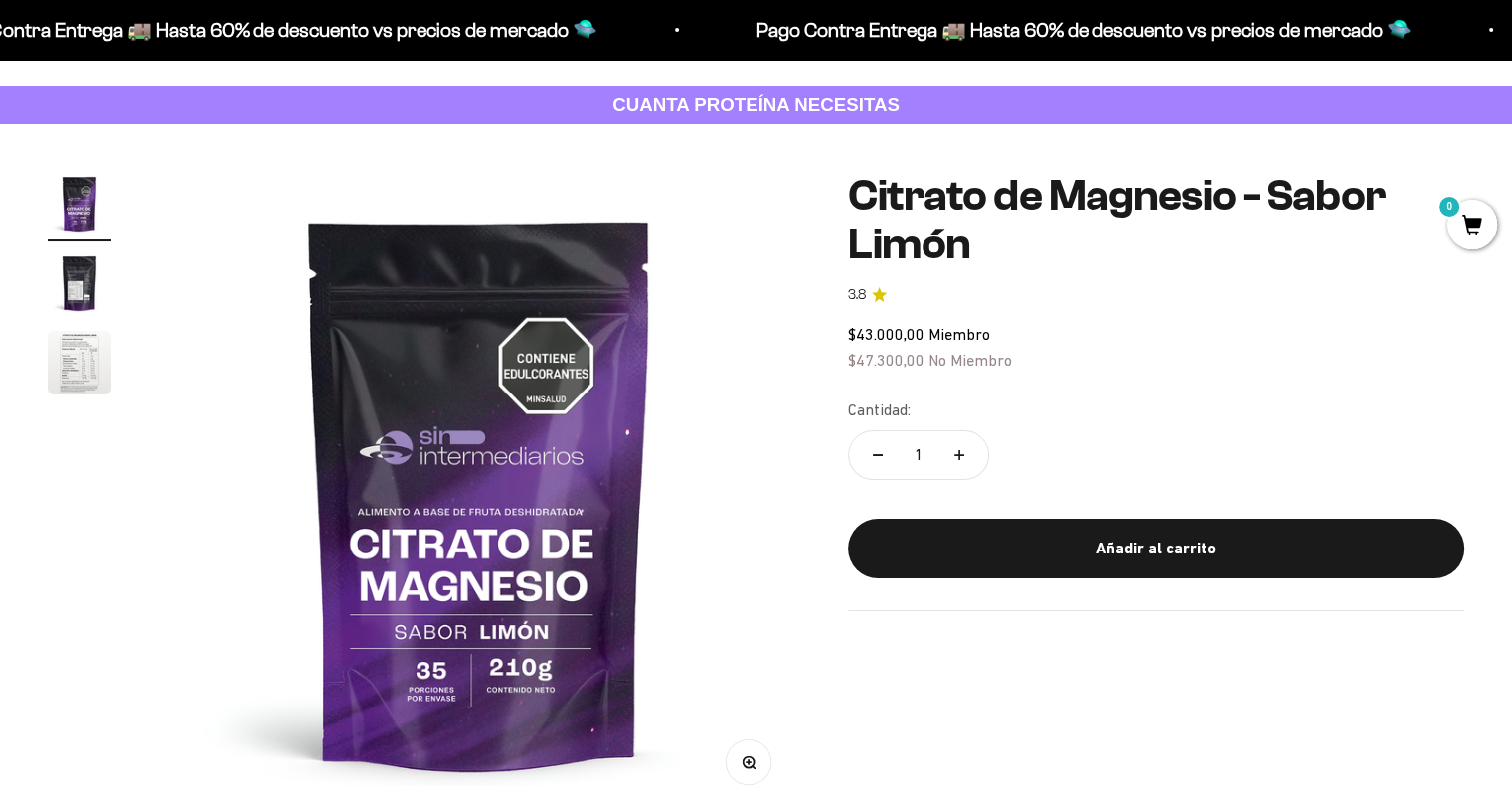 scroll, scrollTop: 99, scrollLeft: 0, axis: vertical 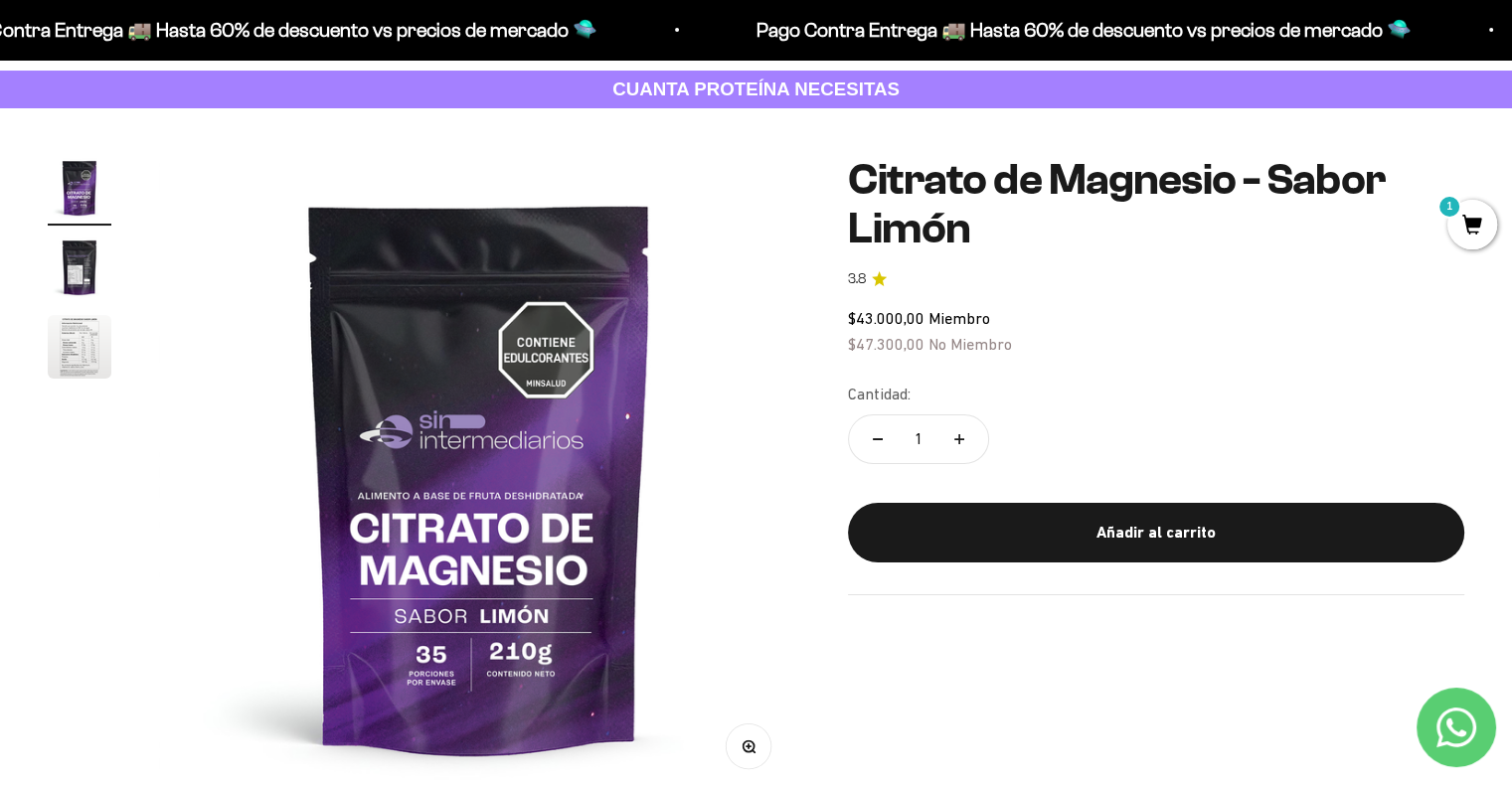 drag, startPoint x: 589, startPoint y: 659, endPoint x: 601, endPoint y: 657, distance: 12.165525 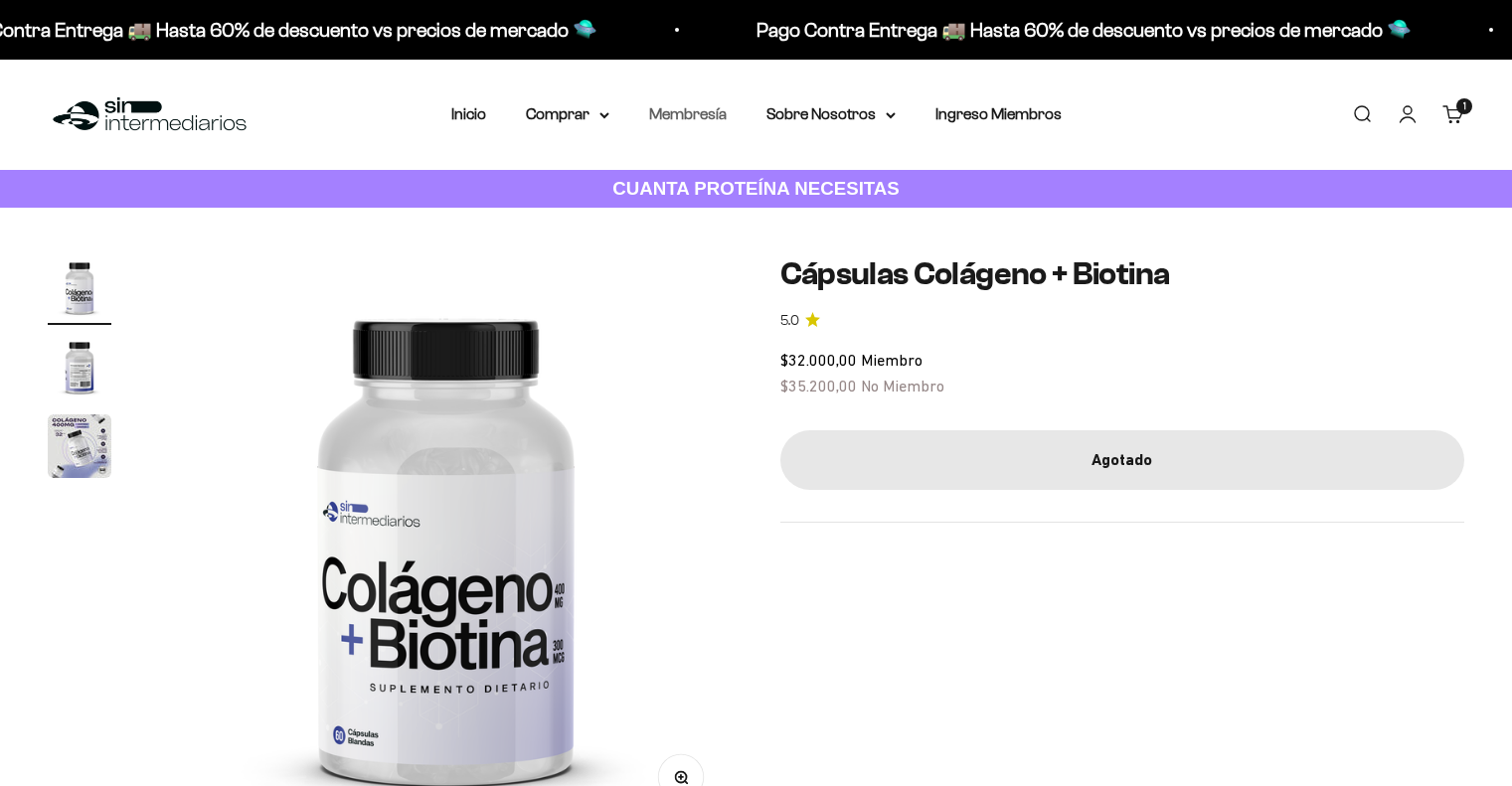 scroll, scrollTop: 0, scrollLeft: 0, axis: both 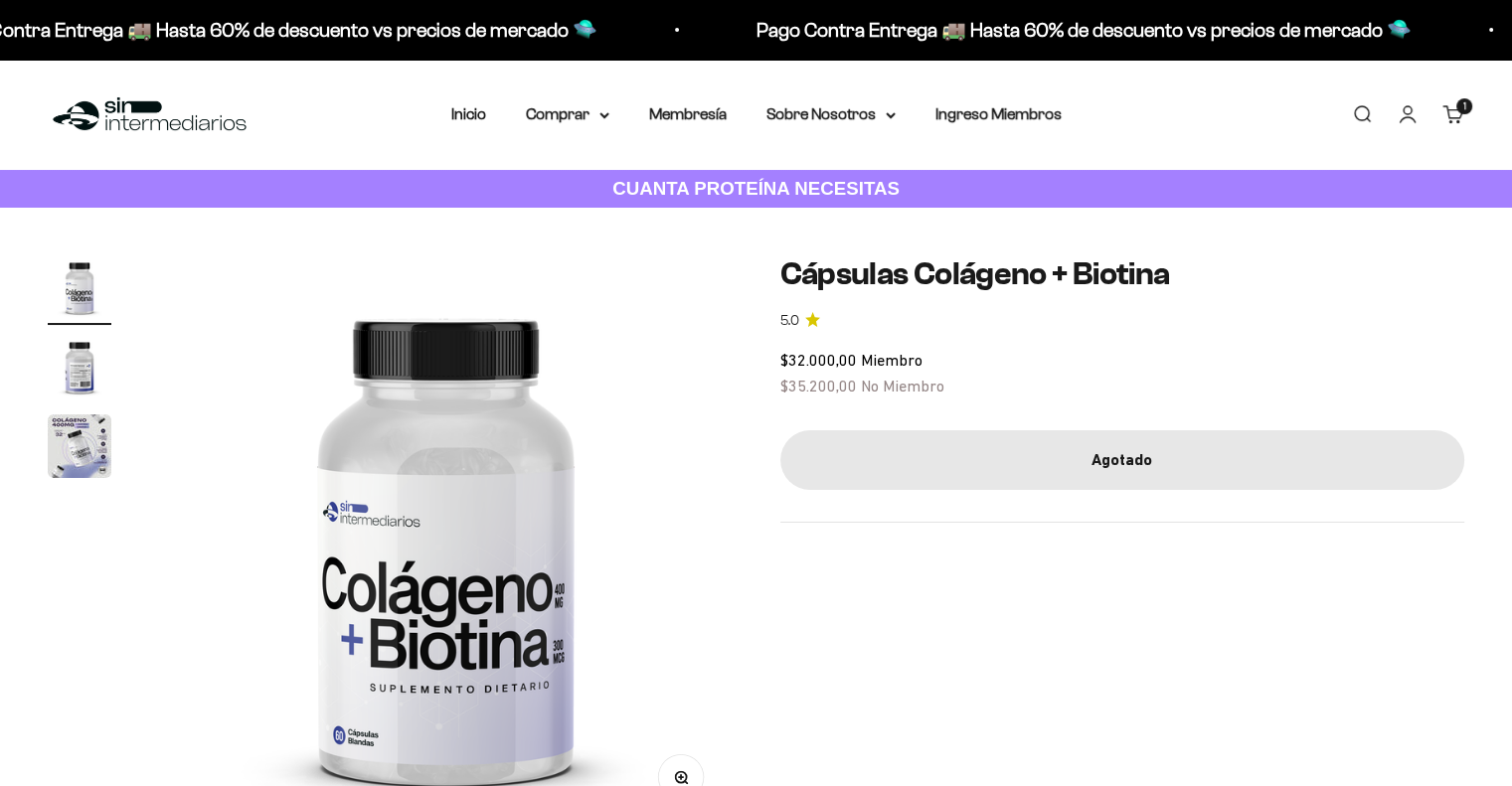 drag, startPoint x: 694, startPoint y: 431, endPoint x: 710, endPoint y: 412, distance: 24.839485 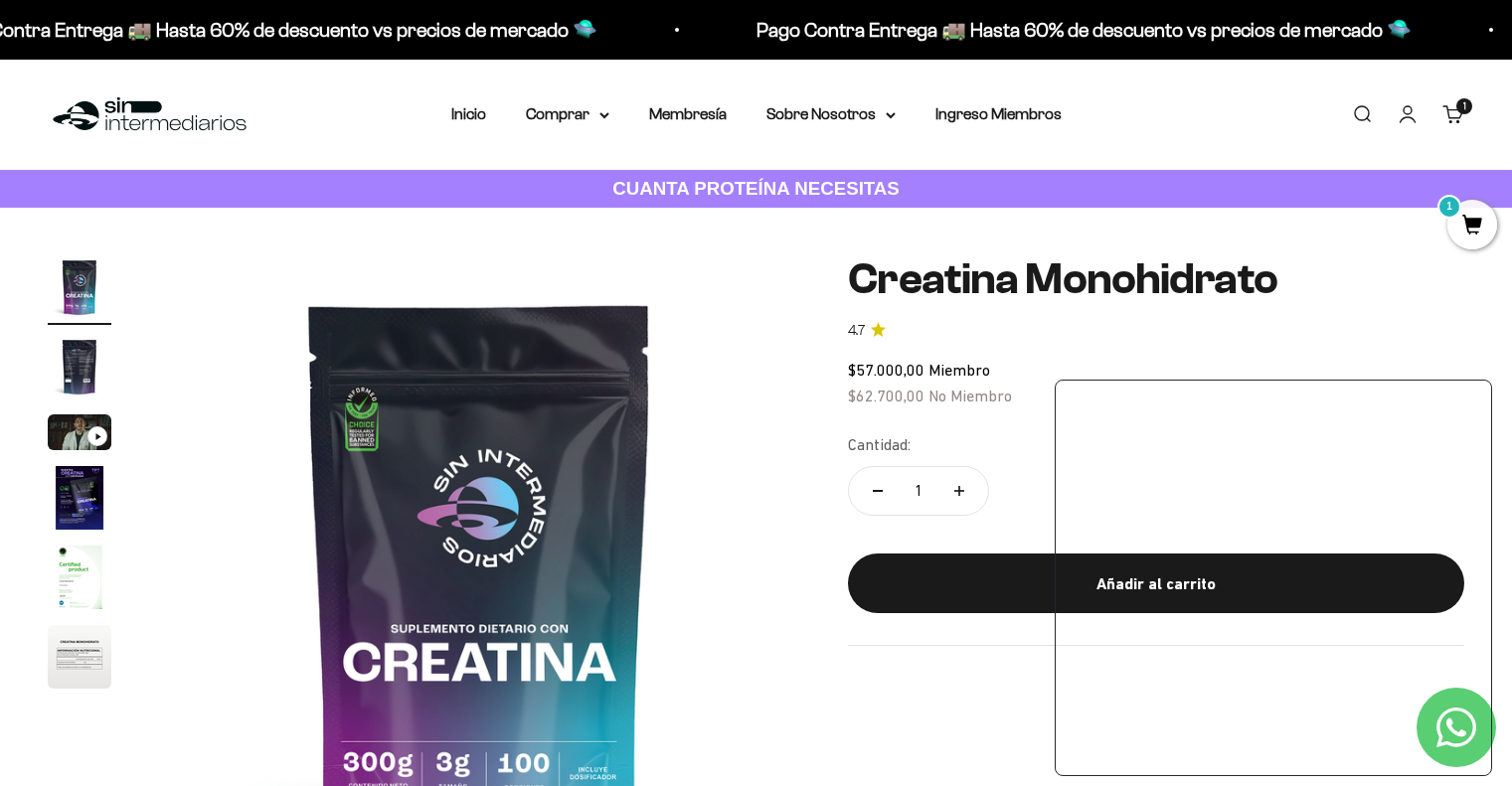 scroll, scrollTop: 0, scrollLeft: 0, axis: both 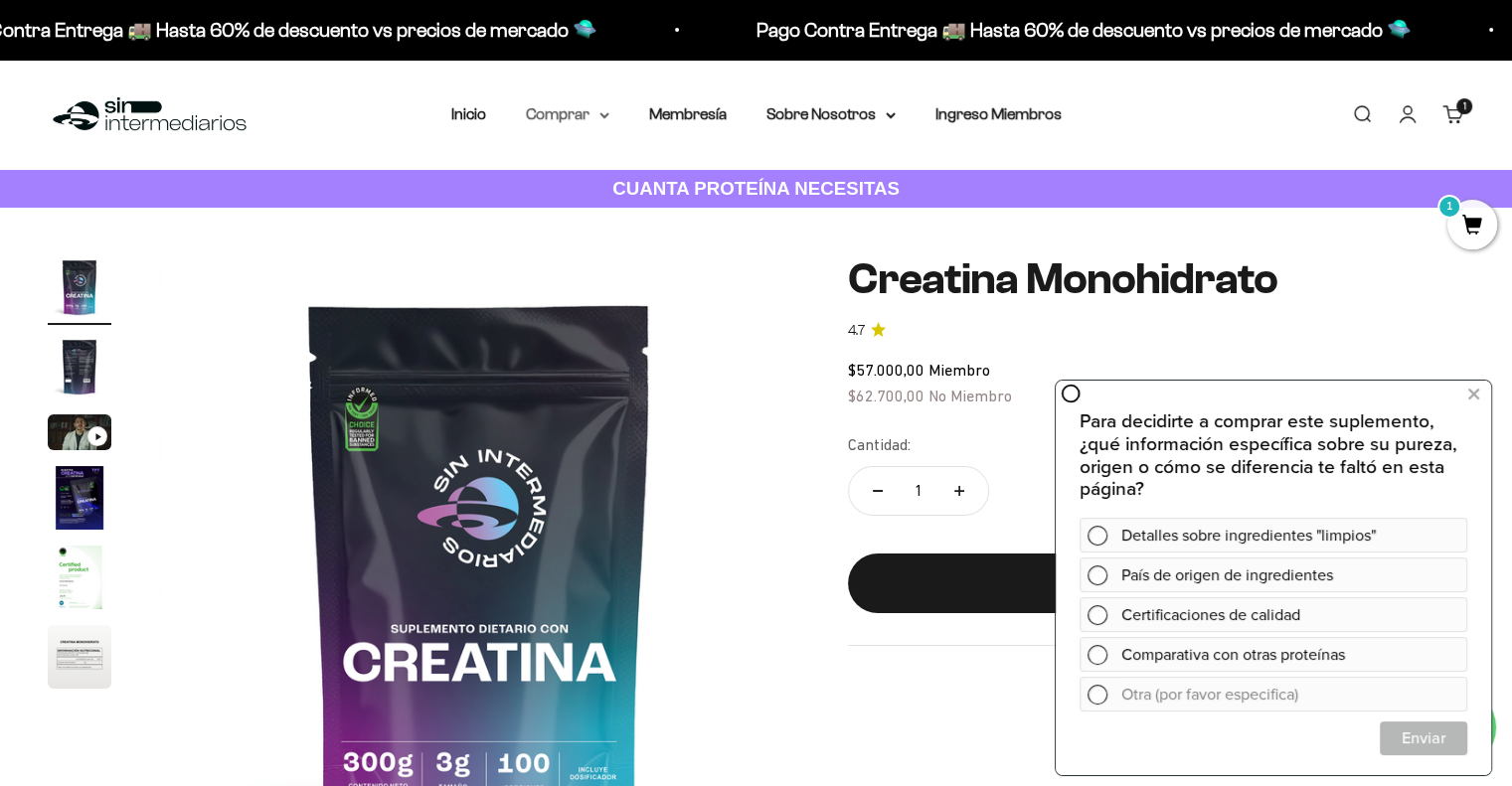 click 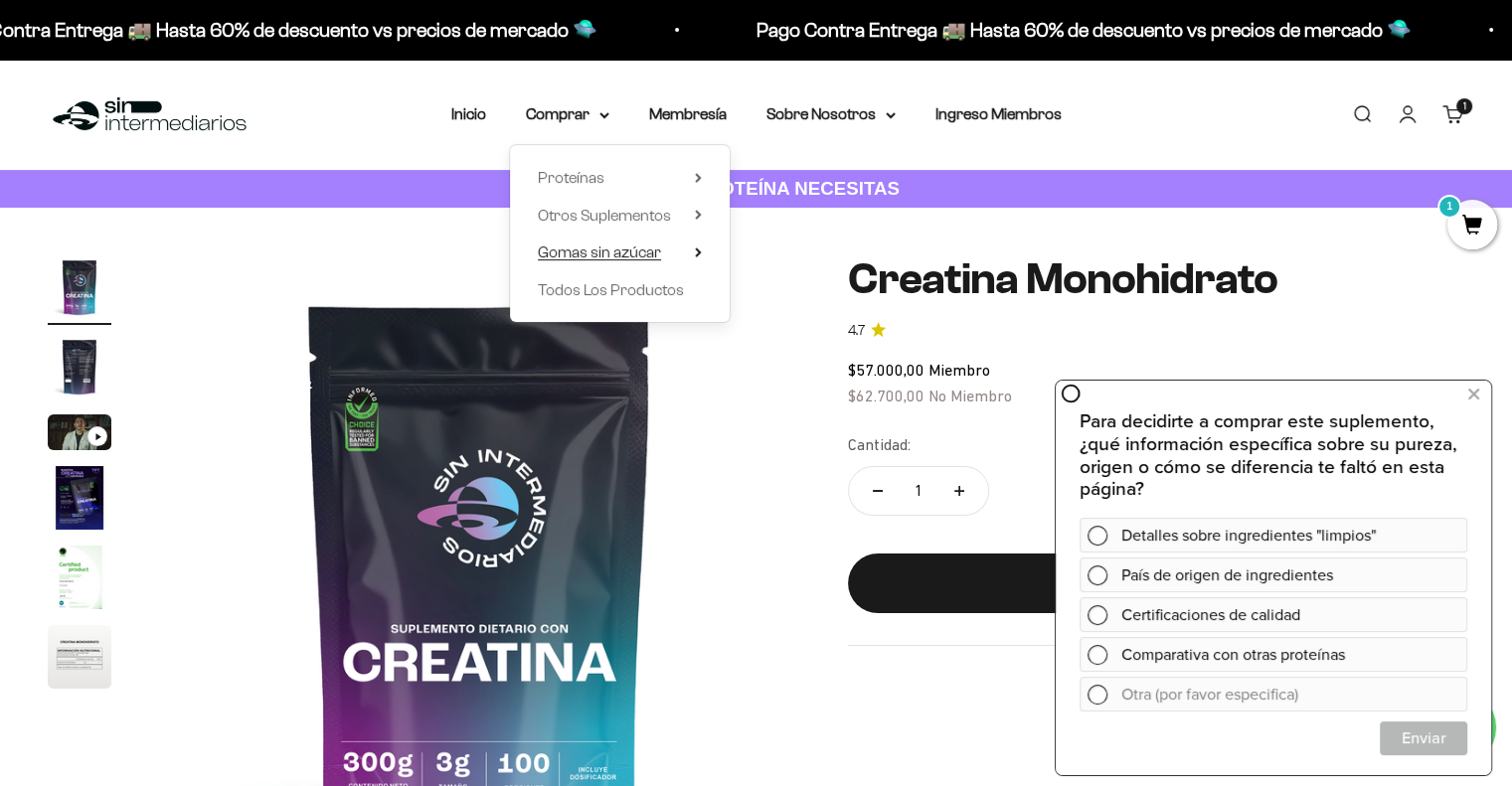 click on "Gomas sin azúcar" at bounding box center (619, 252) 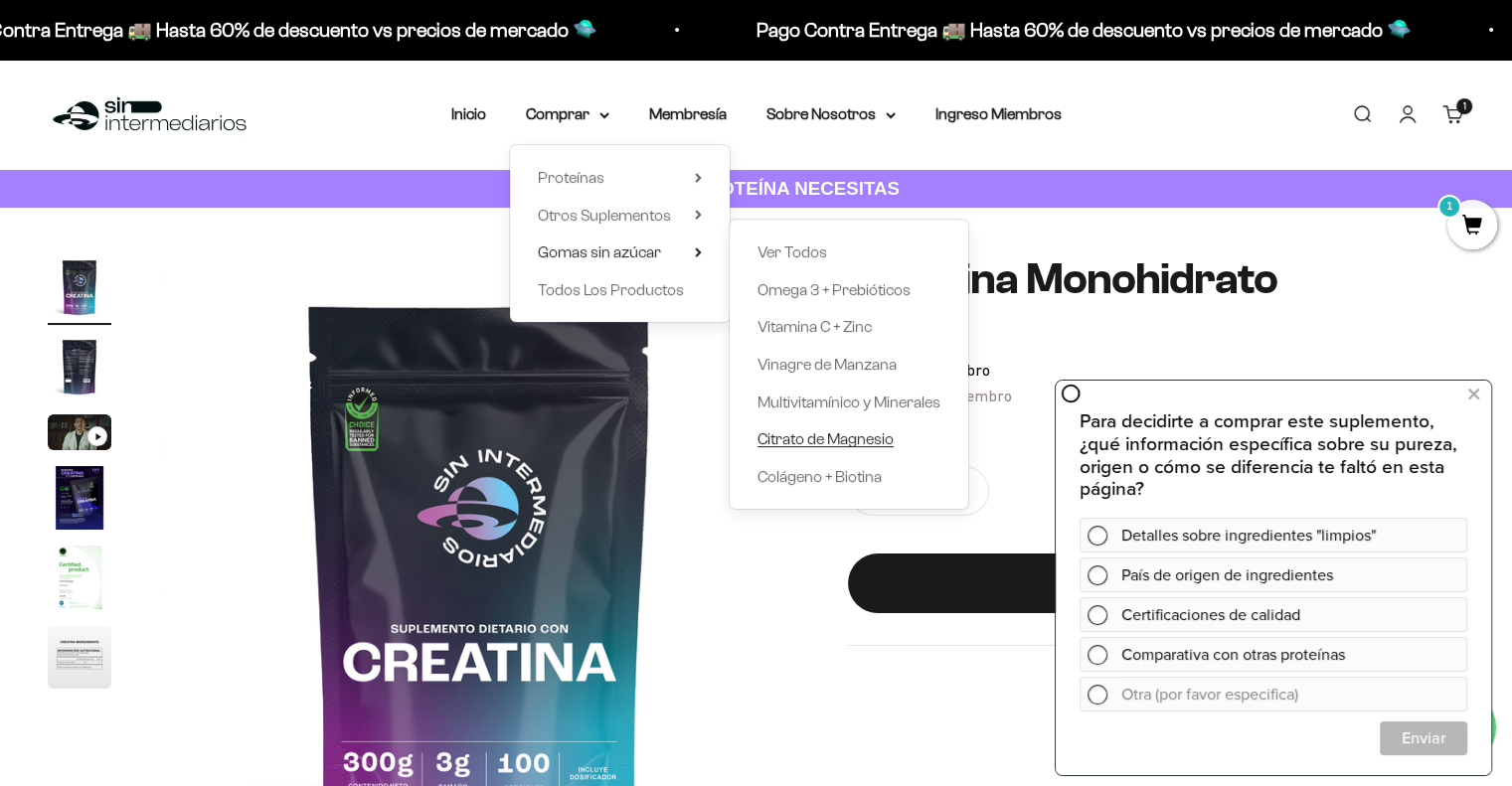 click on "Citrato de Magnesio" at bounding box center (825, 438) 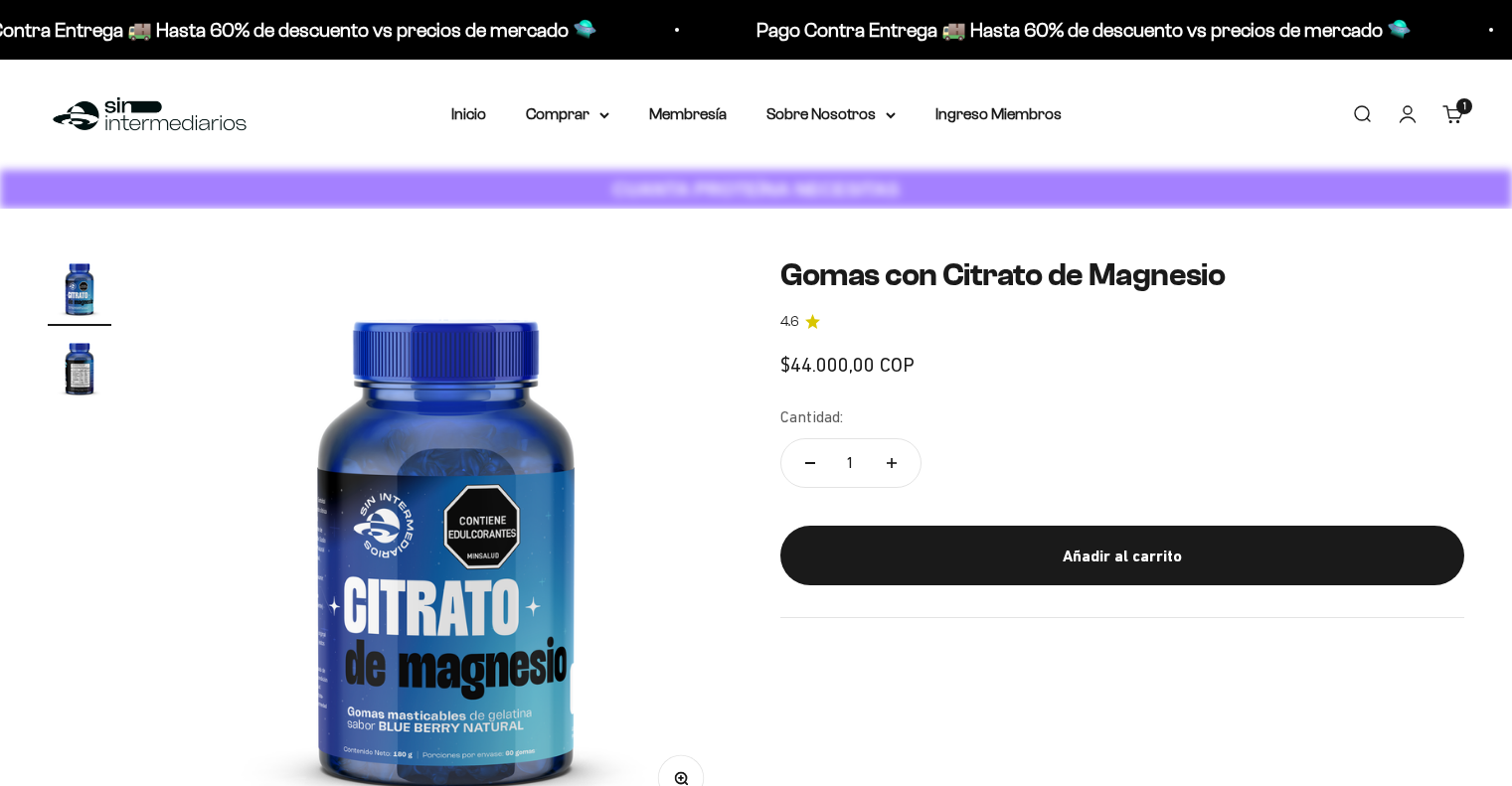 scroll, scrollTop: 0, scrollLeft: 0, axis: both 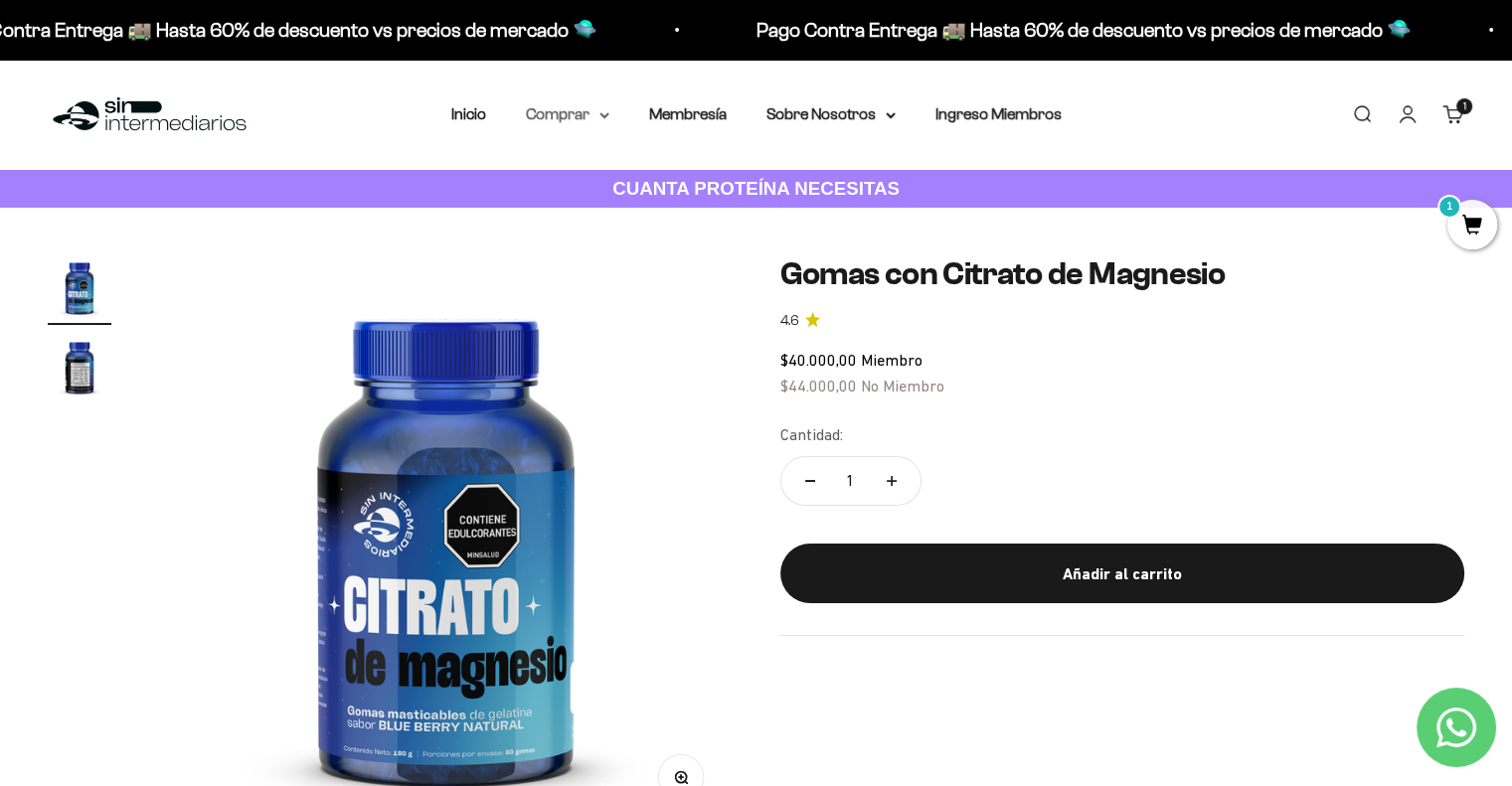 click on "Comprar" at bounding box center (568, 114) 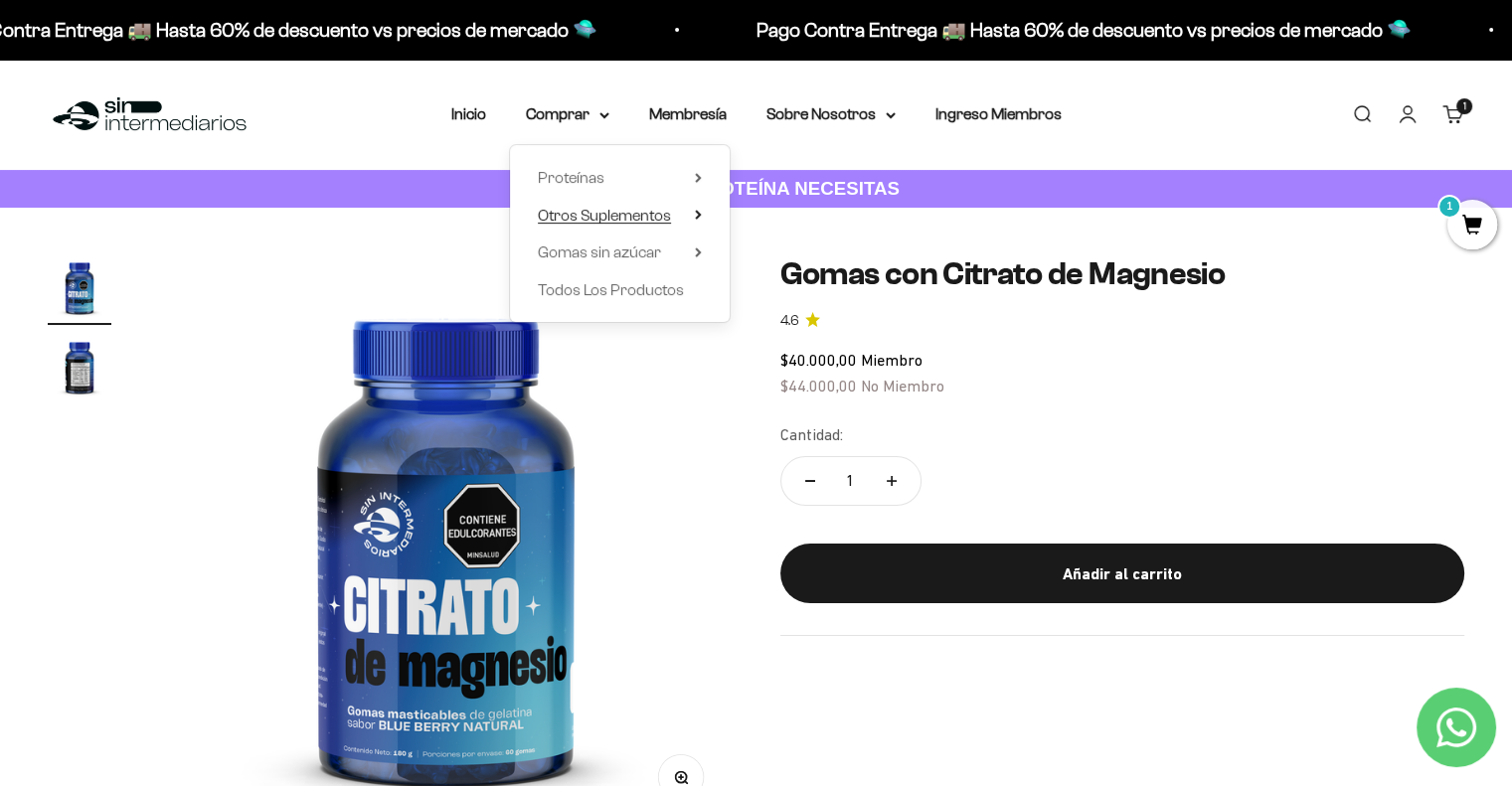 click 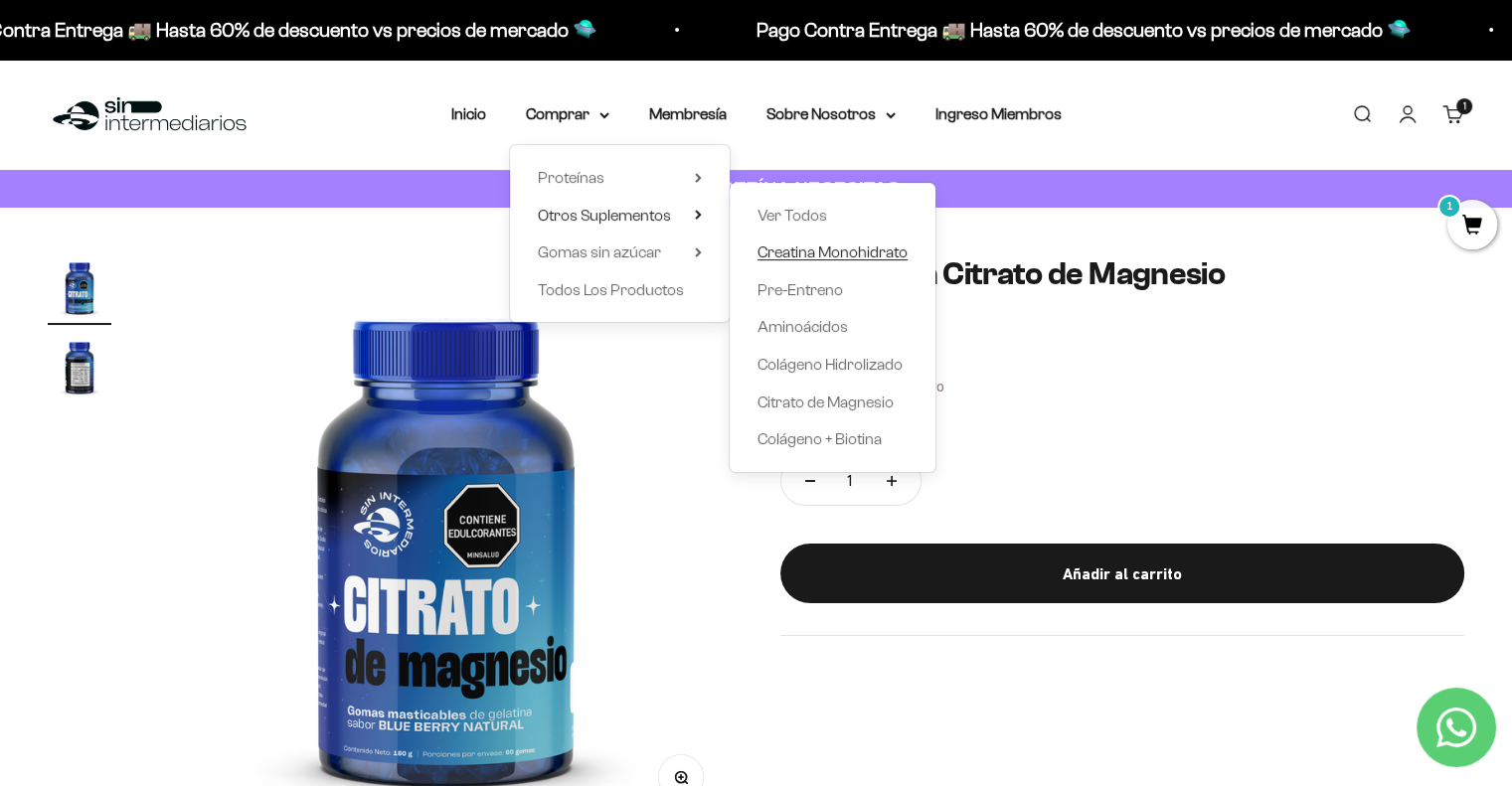 click on "Creatina Monohidrato" at bounding box center [832, 251] 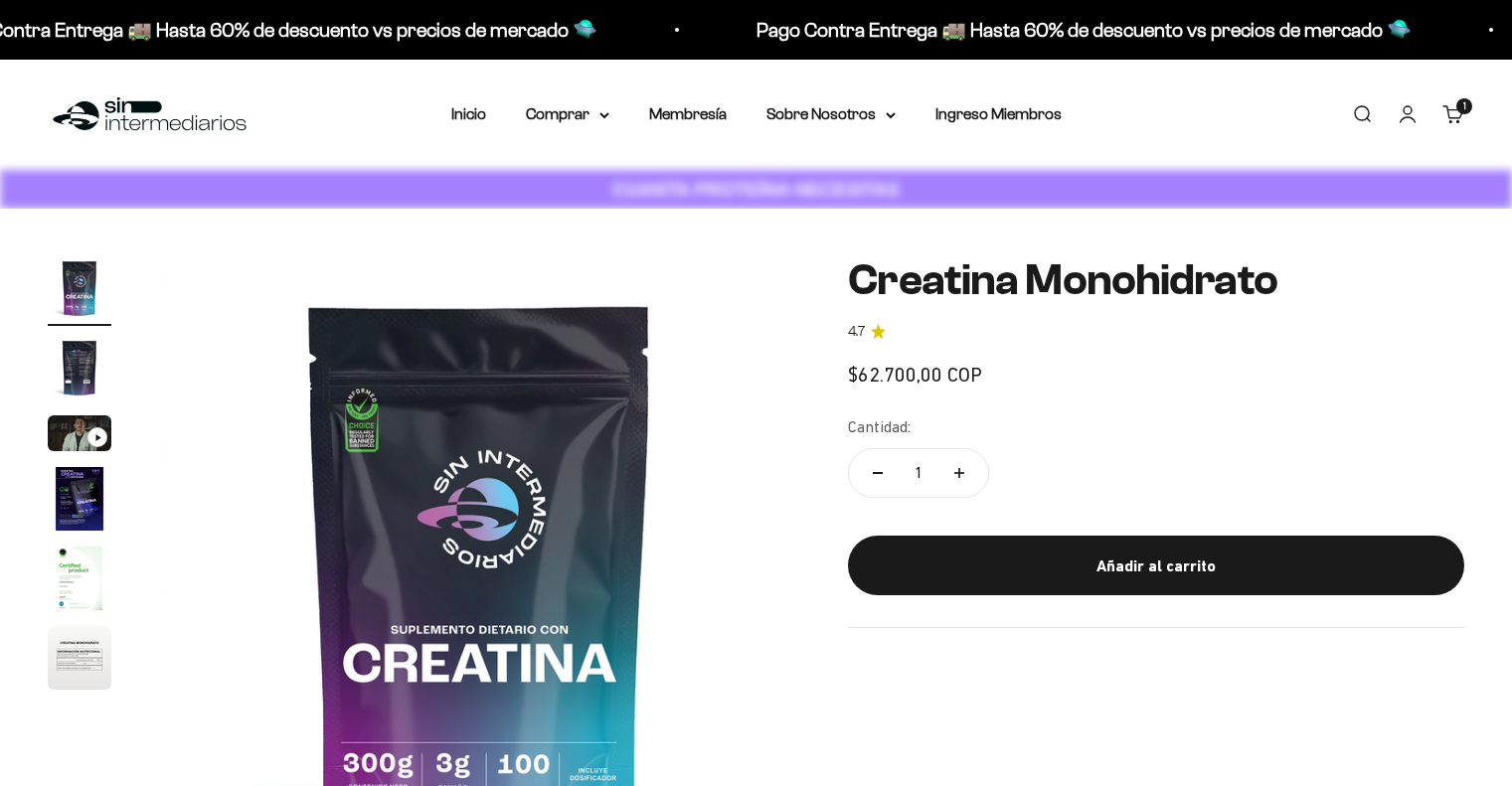 scroll, scrollTop: 0, scrollLeft: 0, axis: both 